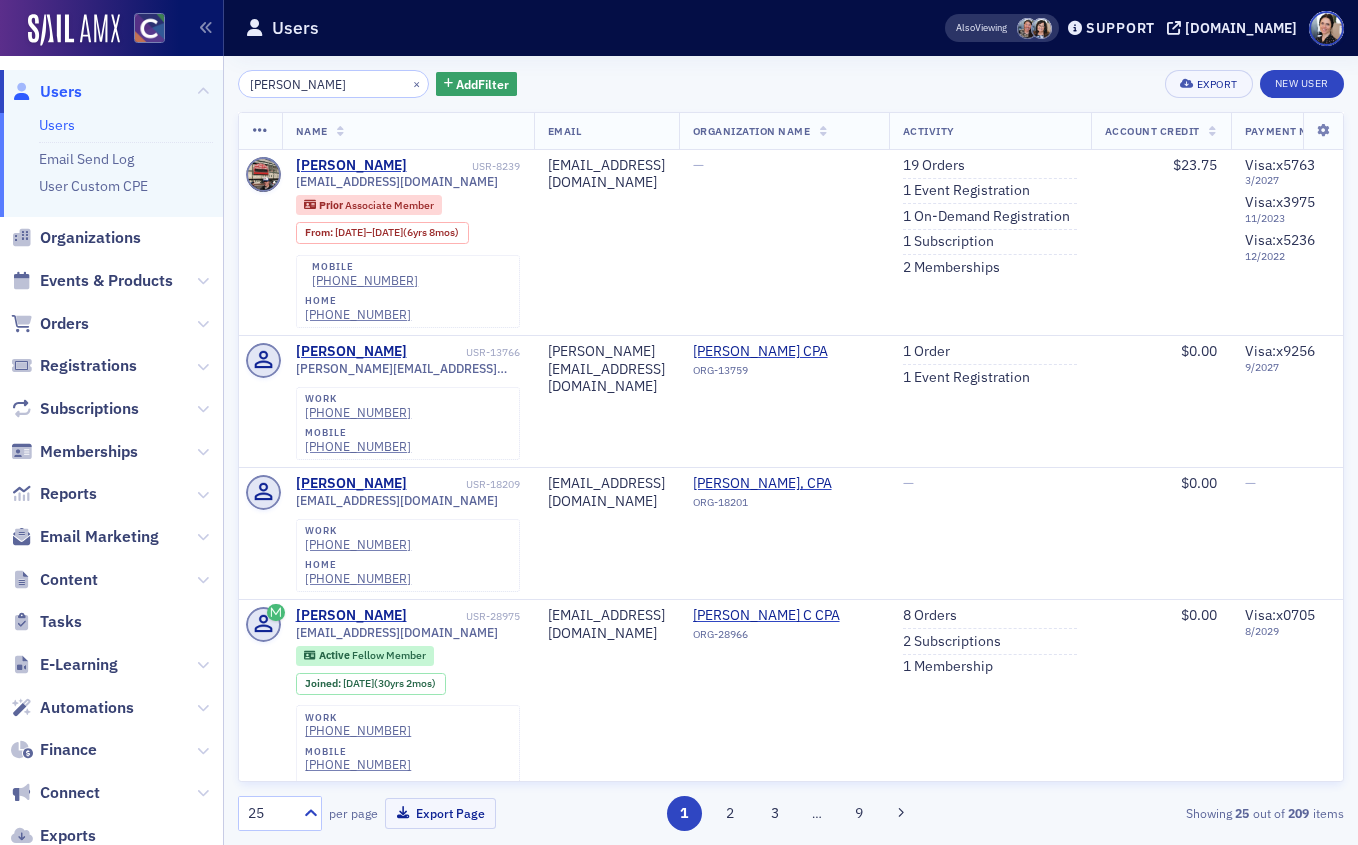 scroll, scrollTop: 0, scrollLeft: 0, axis: both 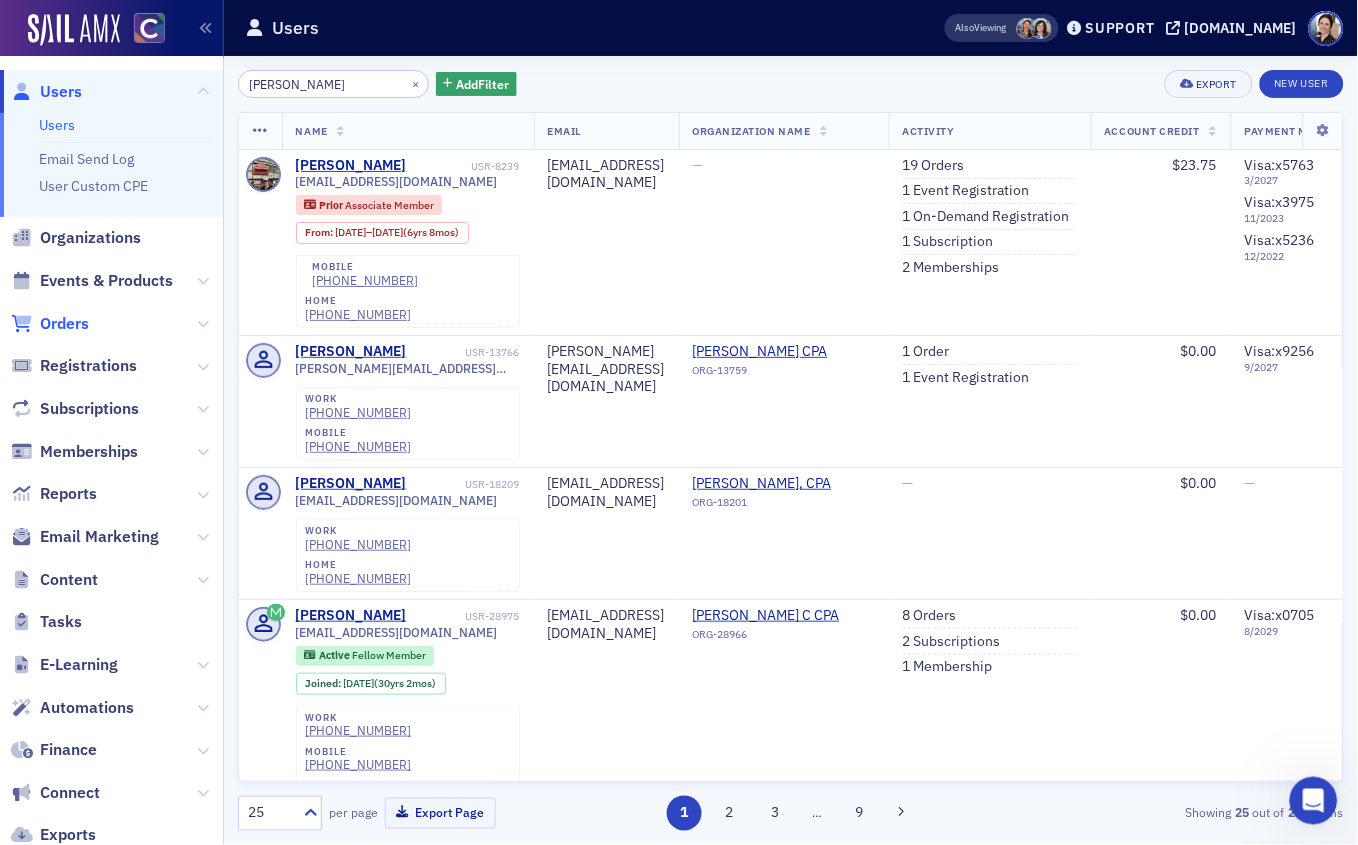 click on "Orders" 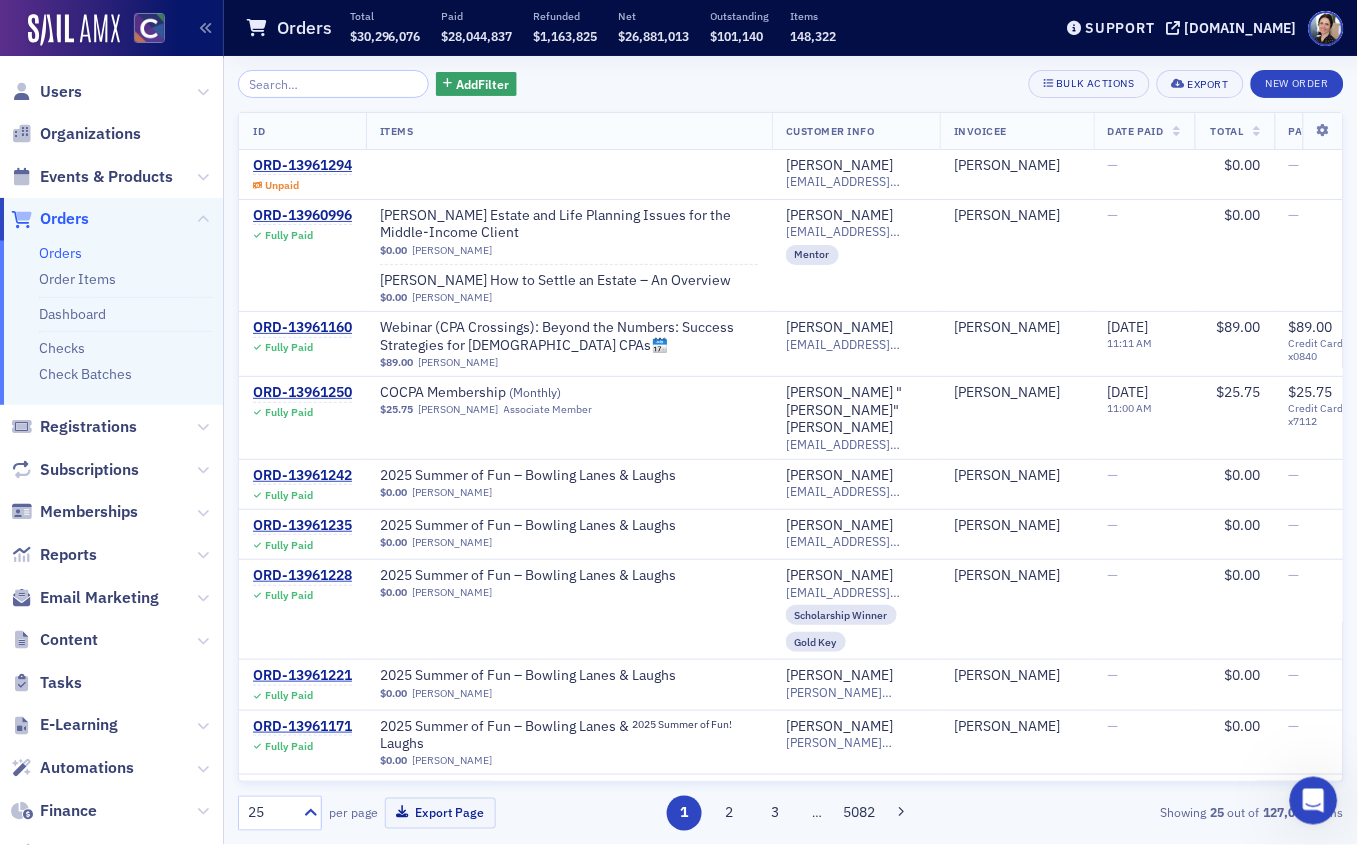 click 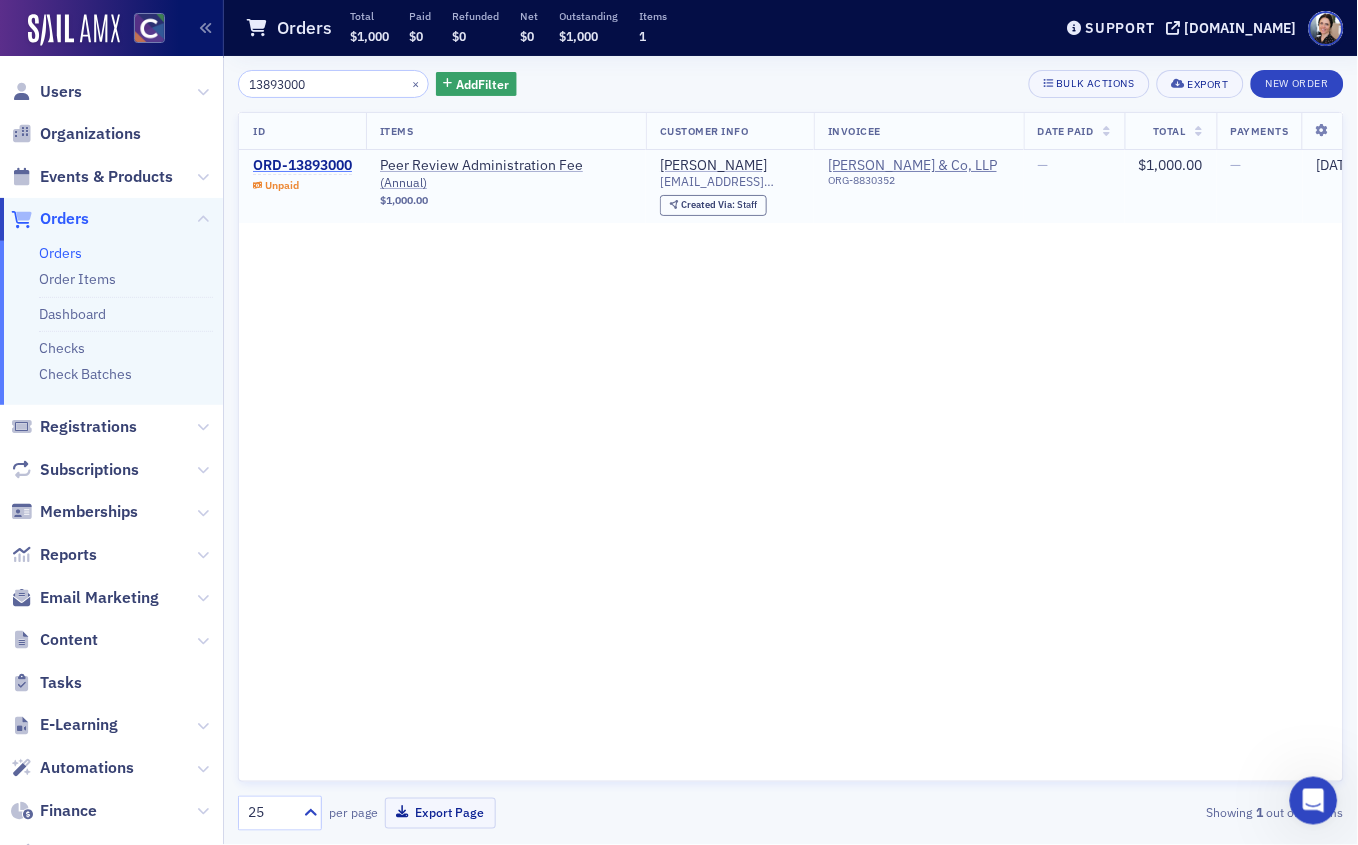 type on "13893000" 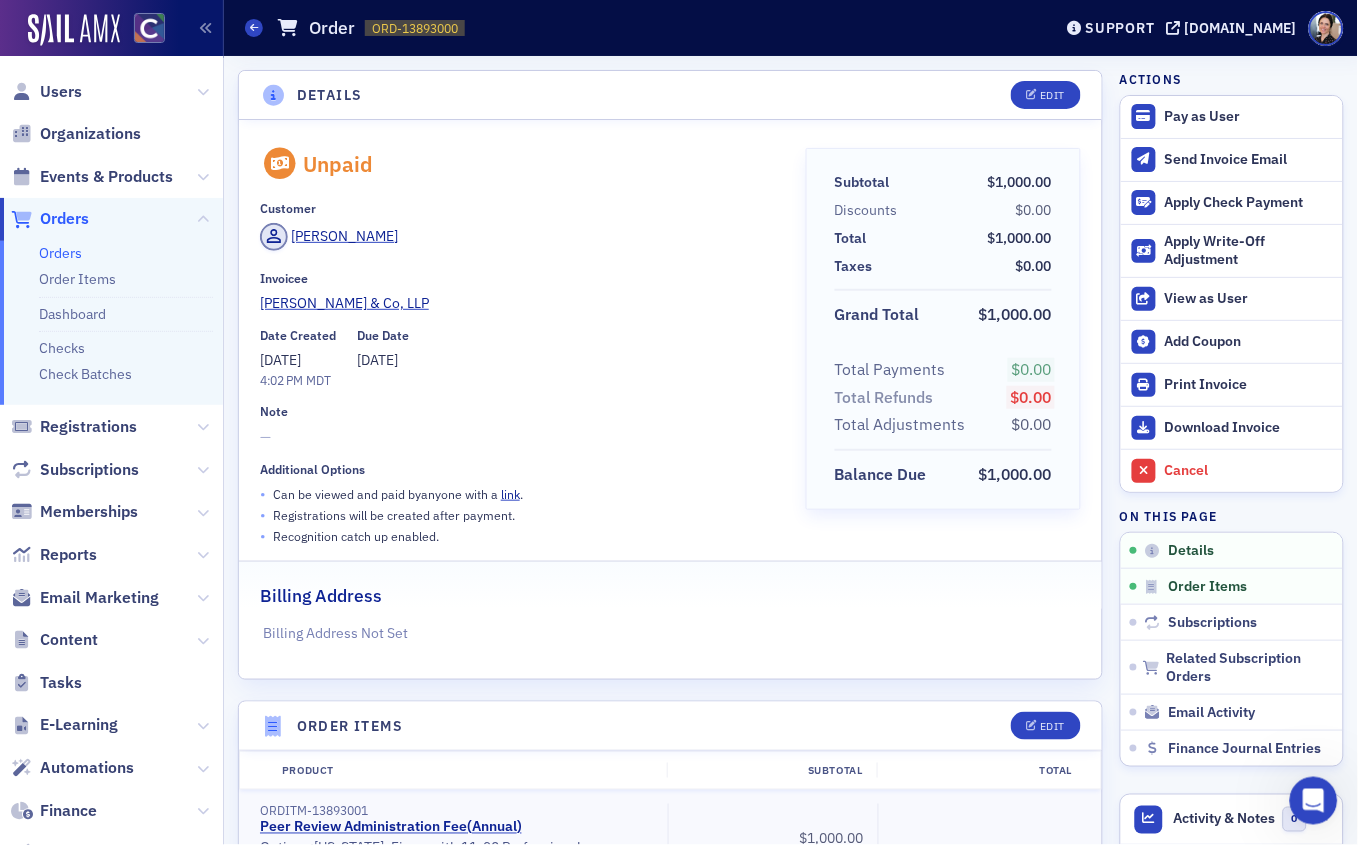 drag, startPoint x: 1190, startPoint y: 117, endPoint x: 967, endPoint y: 148, distance: 225.1444 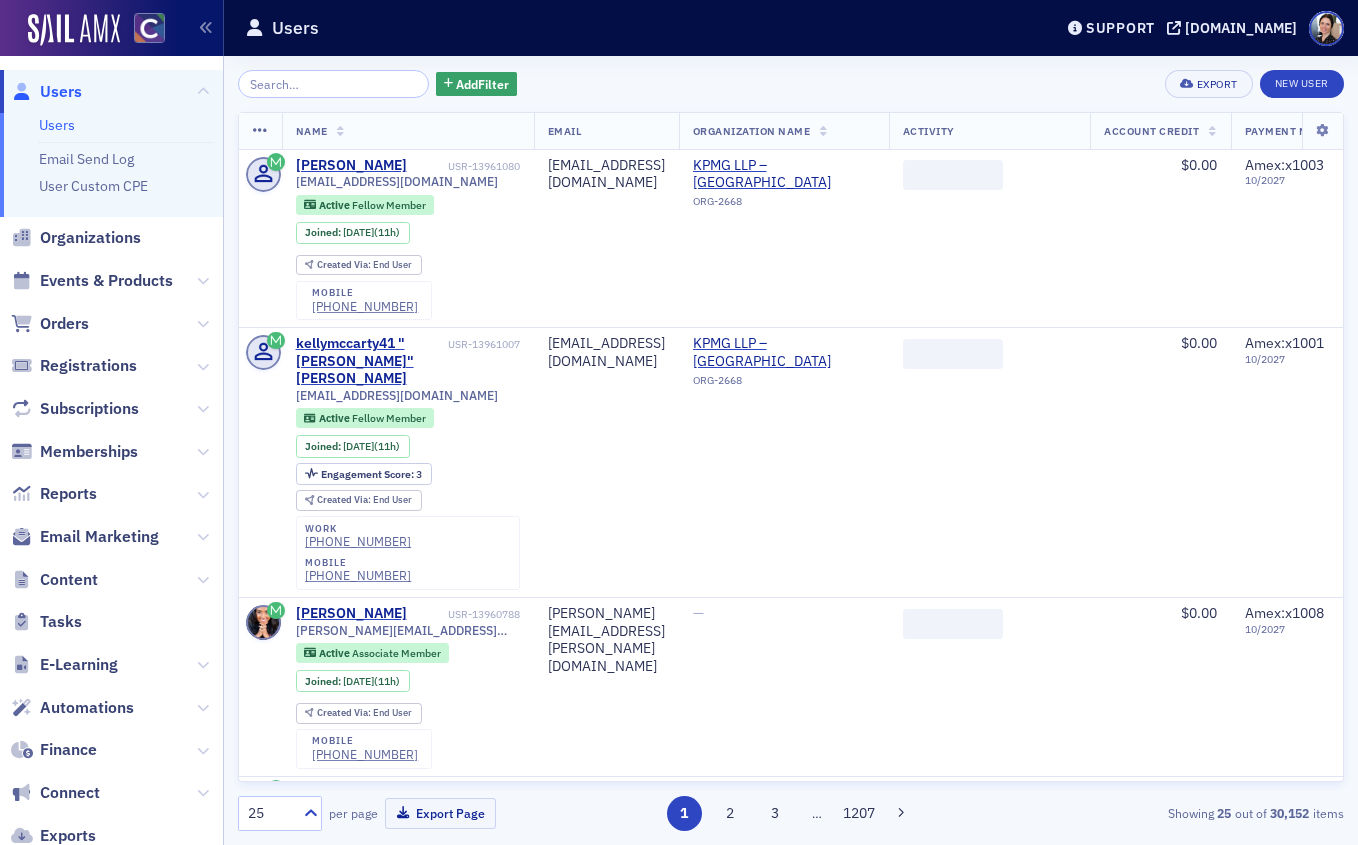scroll, scrollTop: 0, scrollLeft: 0, axis: both 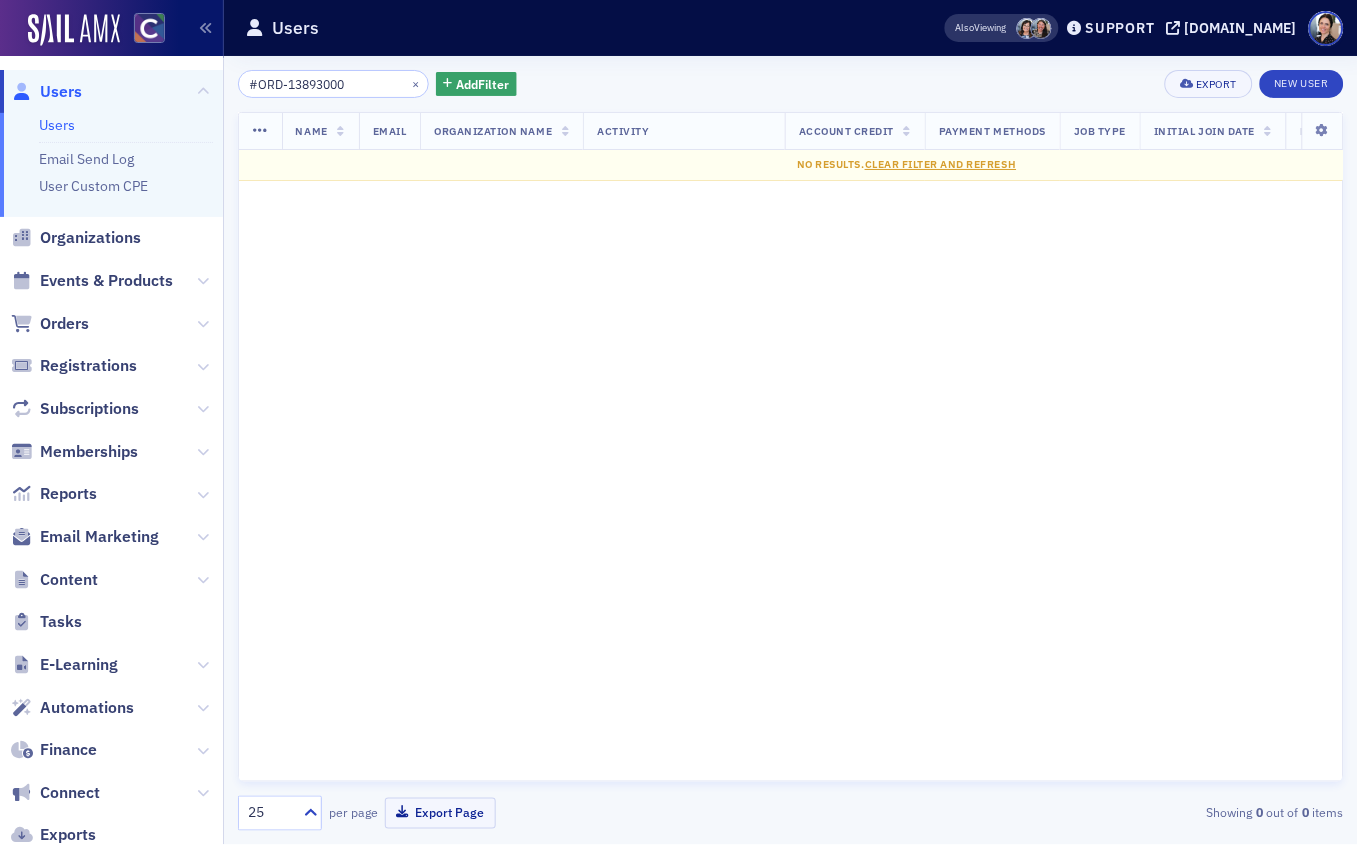type on "#ORD-13893000" 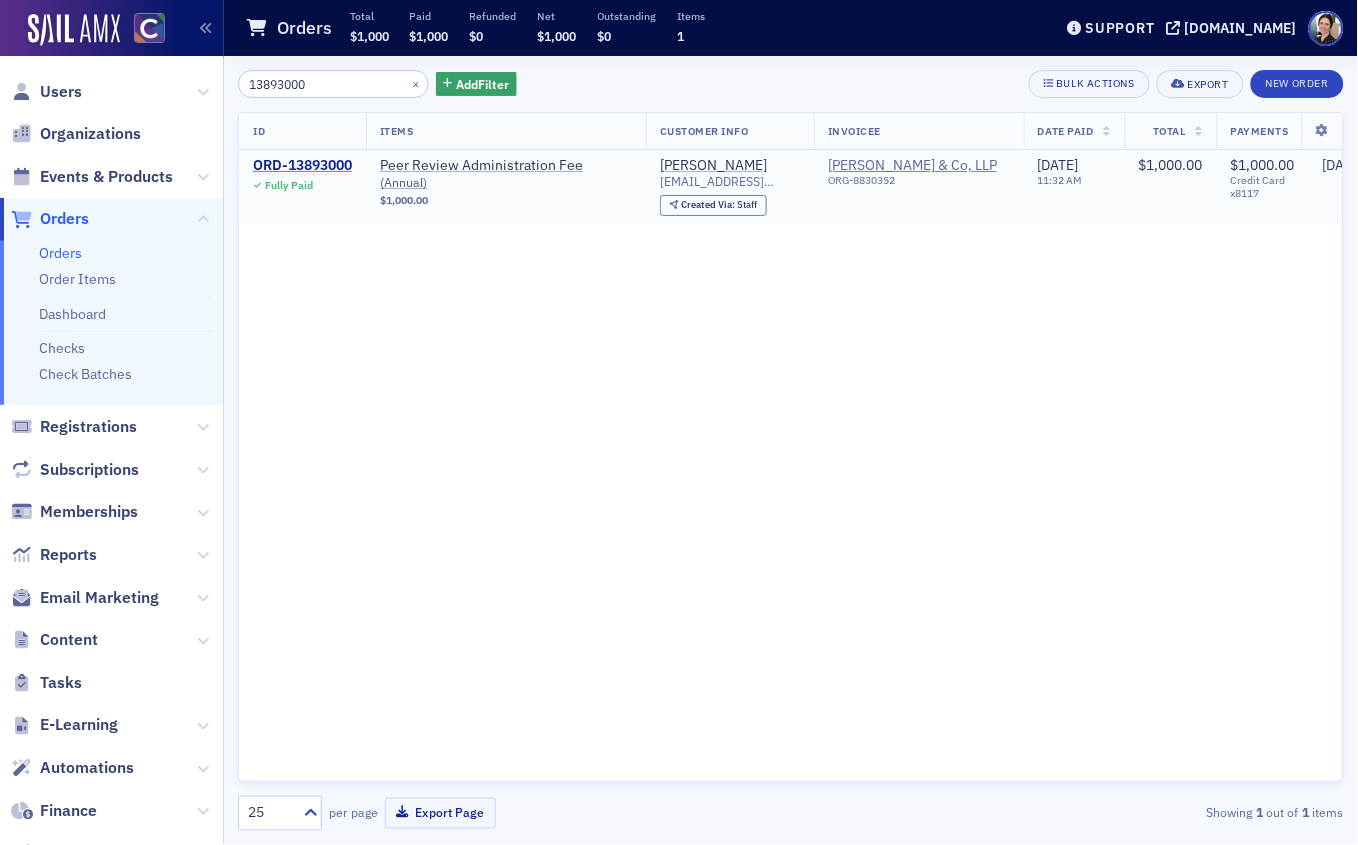 click on "ORD-13893000" 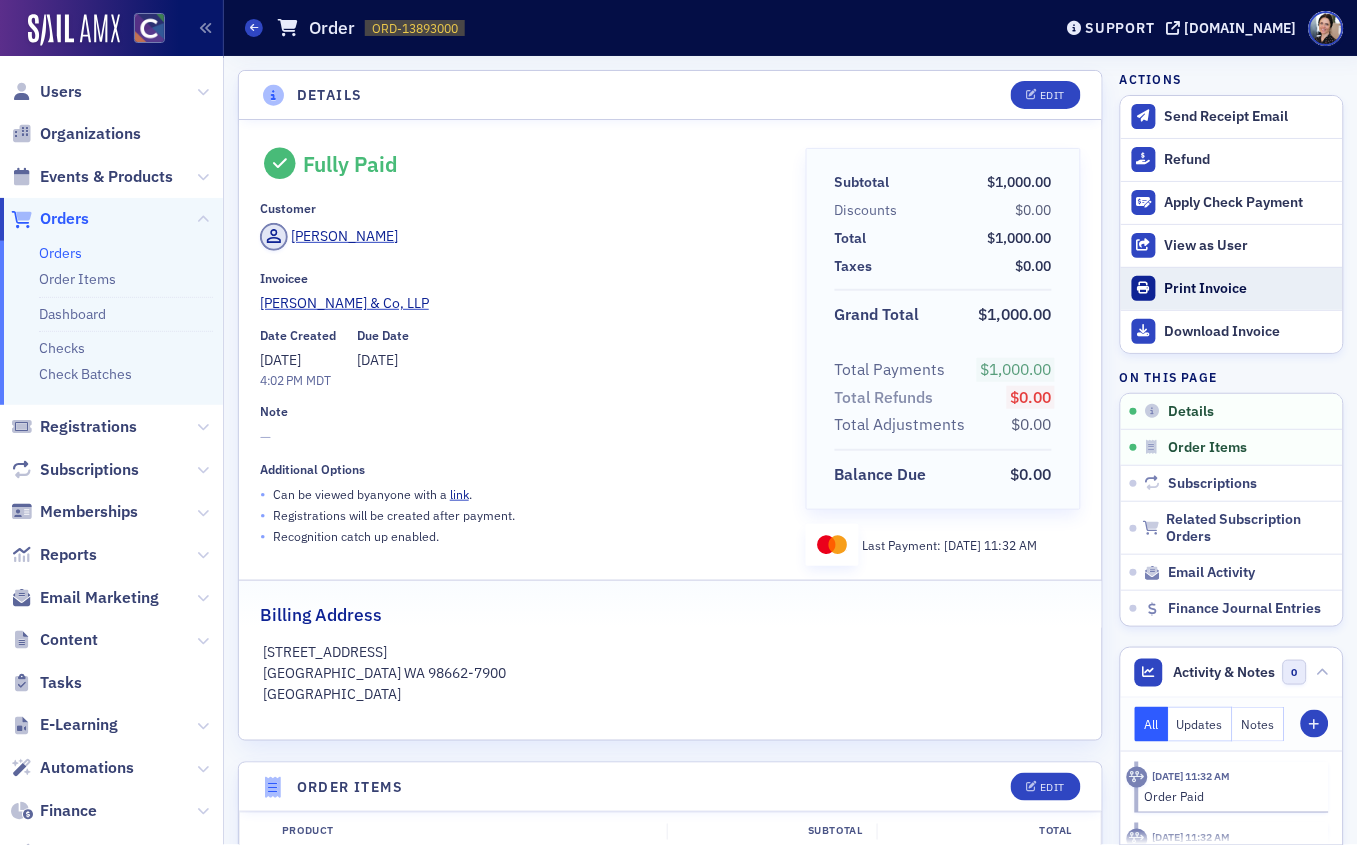 click on "Print Invoice" 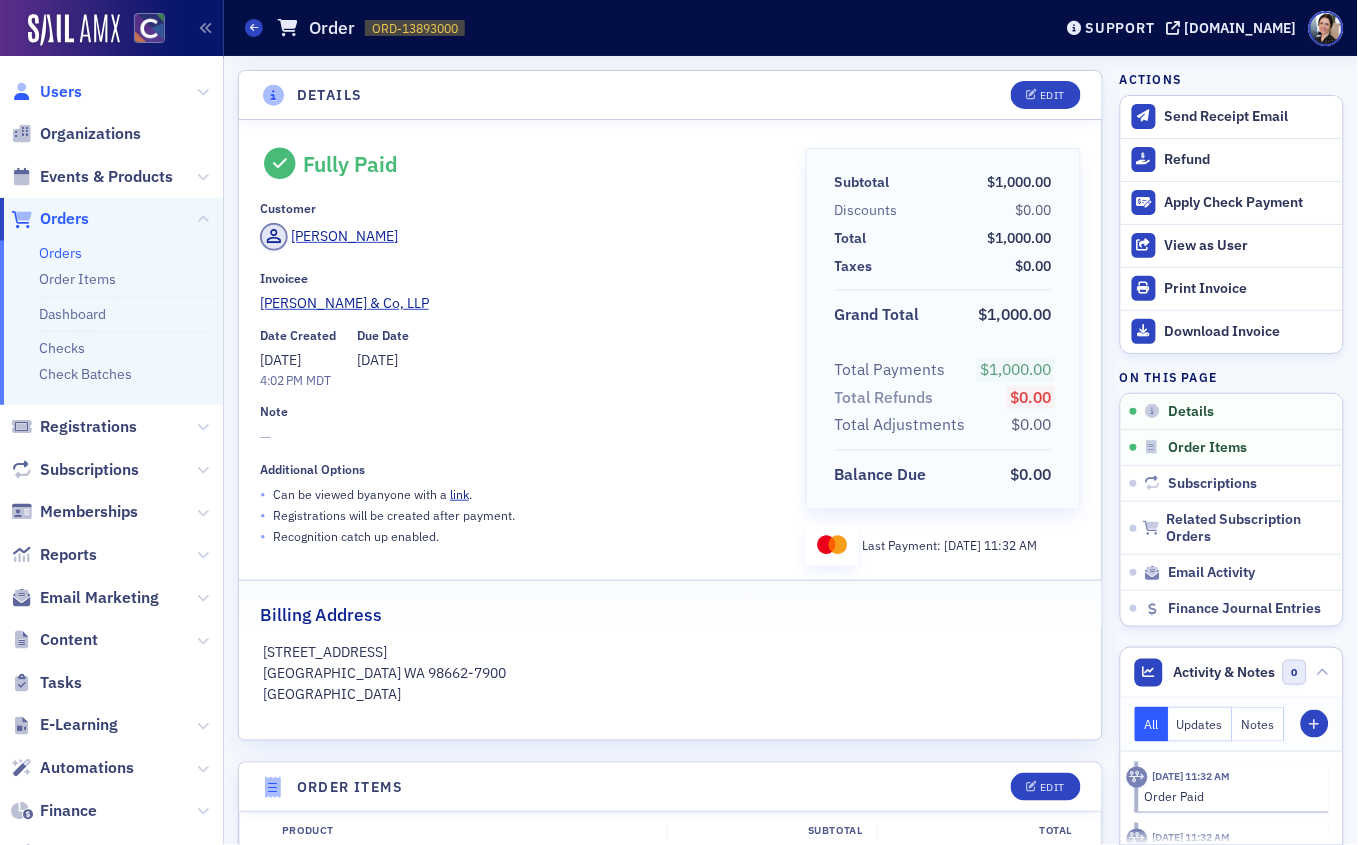 click on "Users" 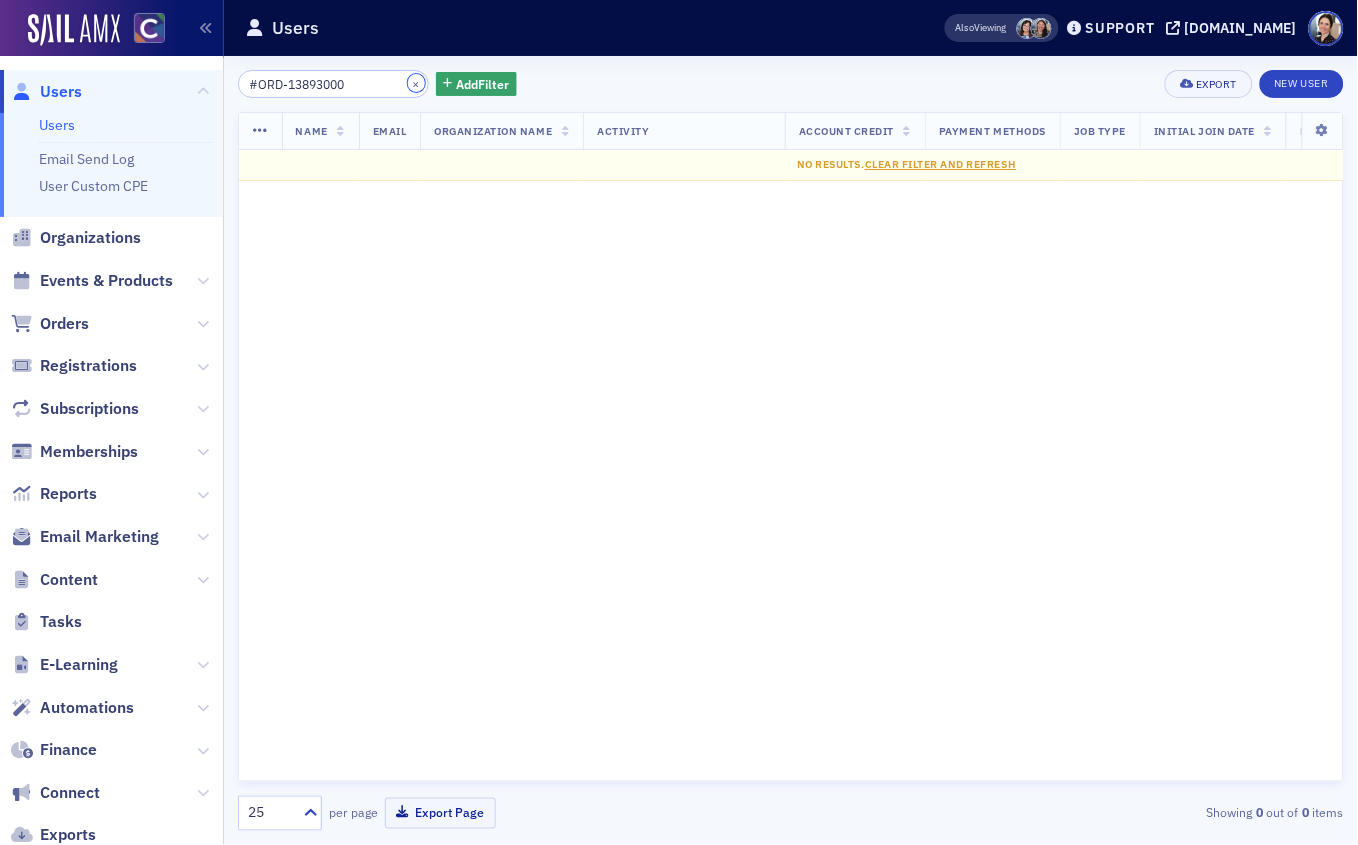 drag, startPoint x: 402, startPoint y: 82, endPoint x: 370, endPoint y: 91, distance: 33.24154 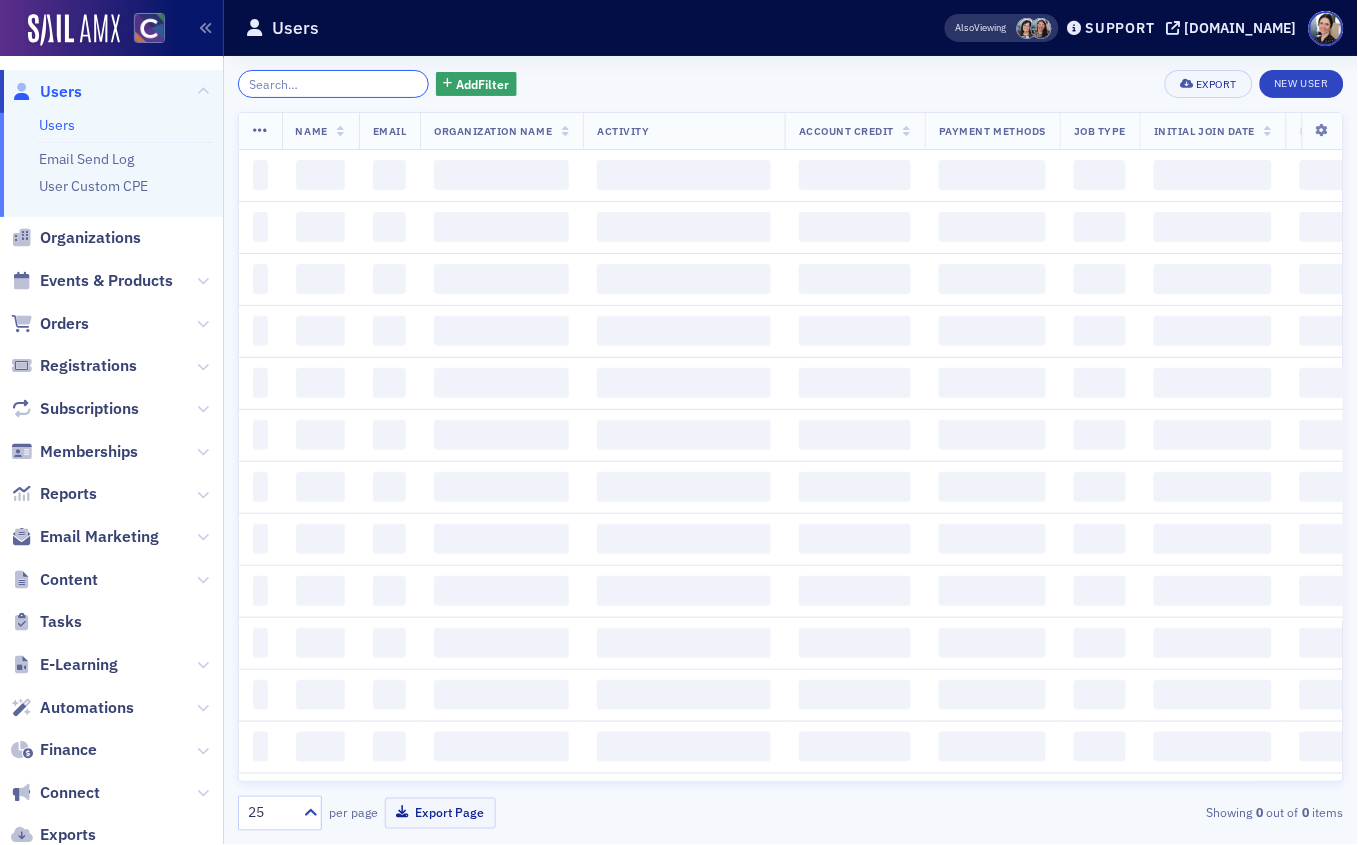 click 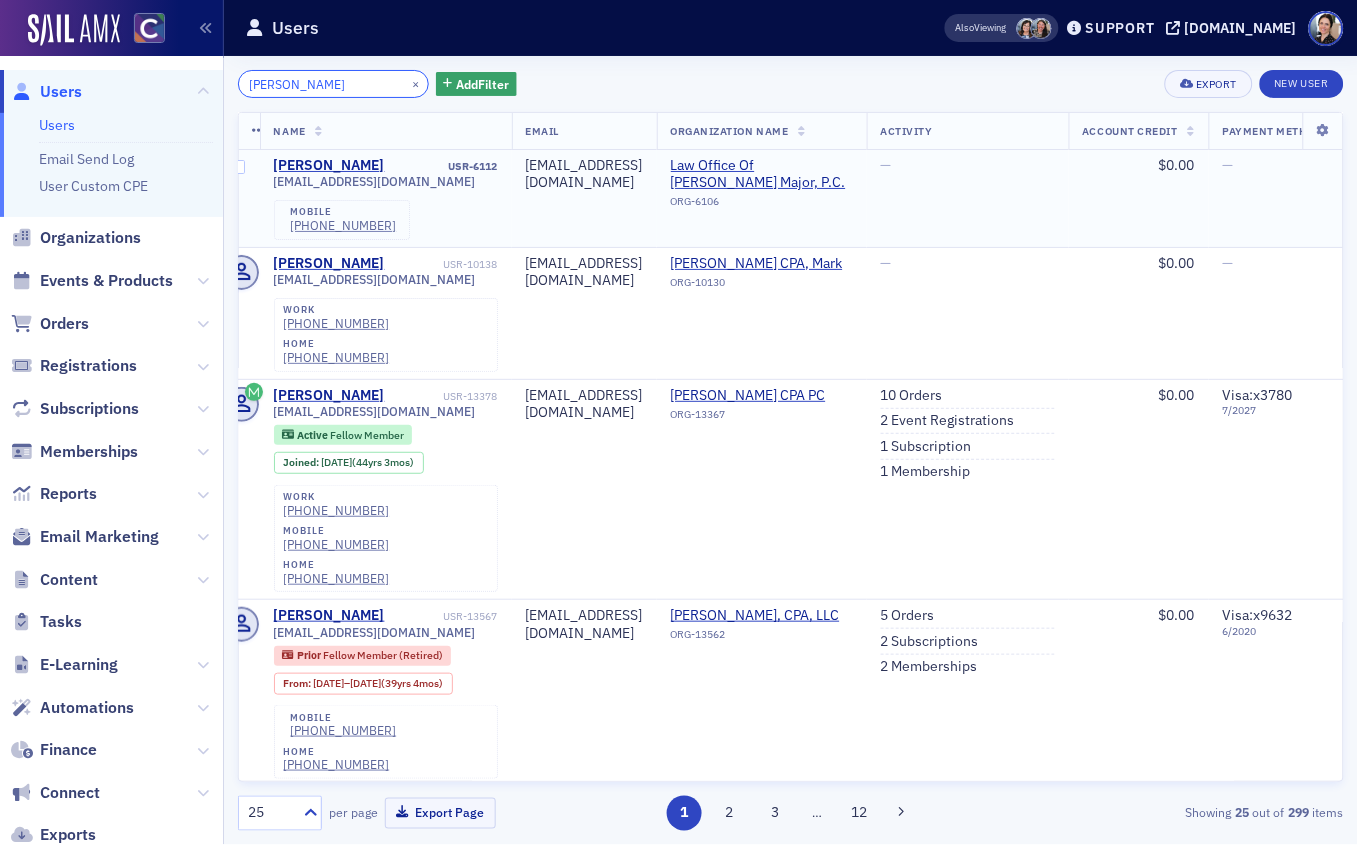 scroll, scrollTop: 0, scrollLeft: 0, axis: both 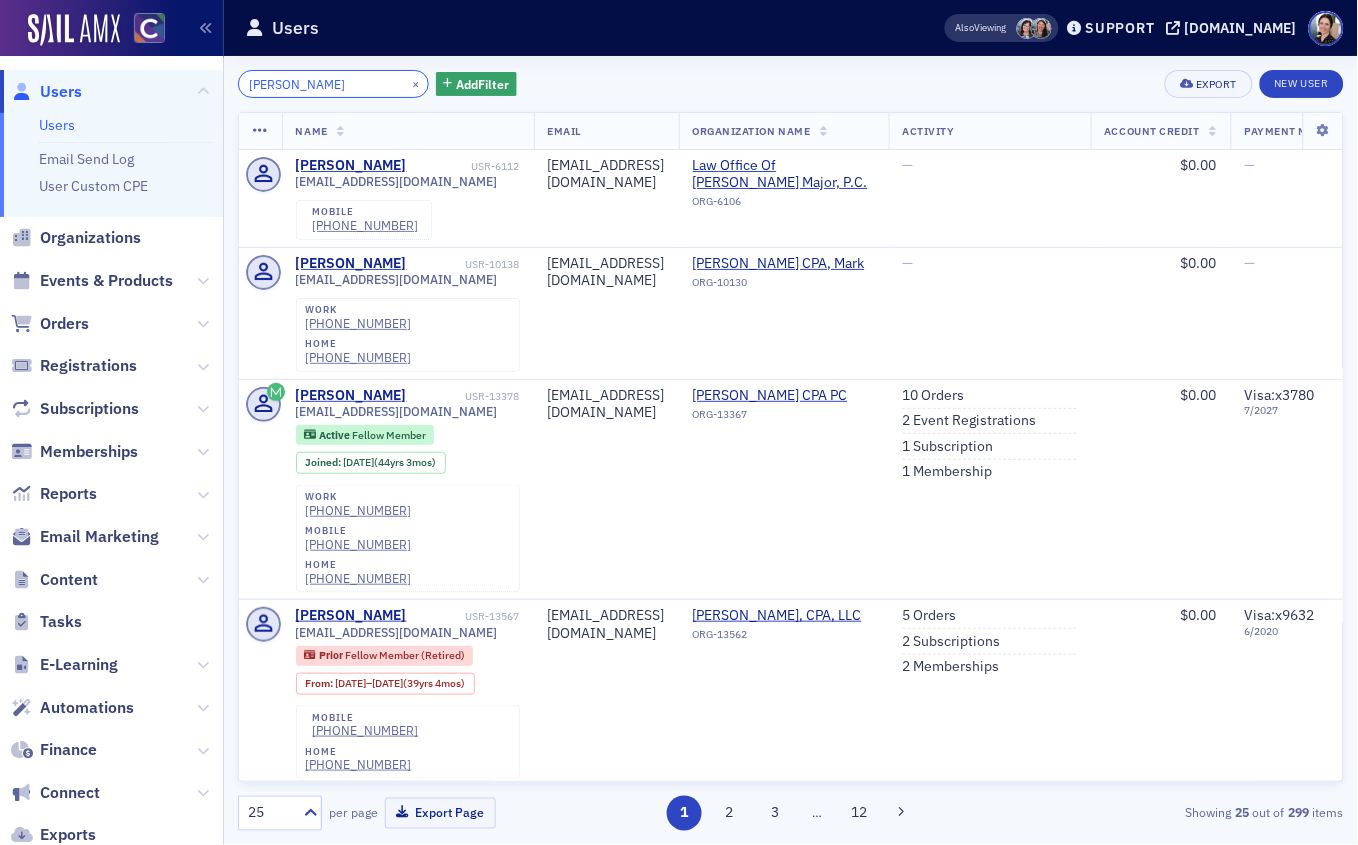 drag, startPoint x: 296, startPoint y: 85, endPoint x: 283, endPoint y: 87, distance: 13.152946 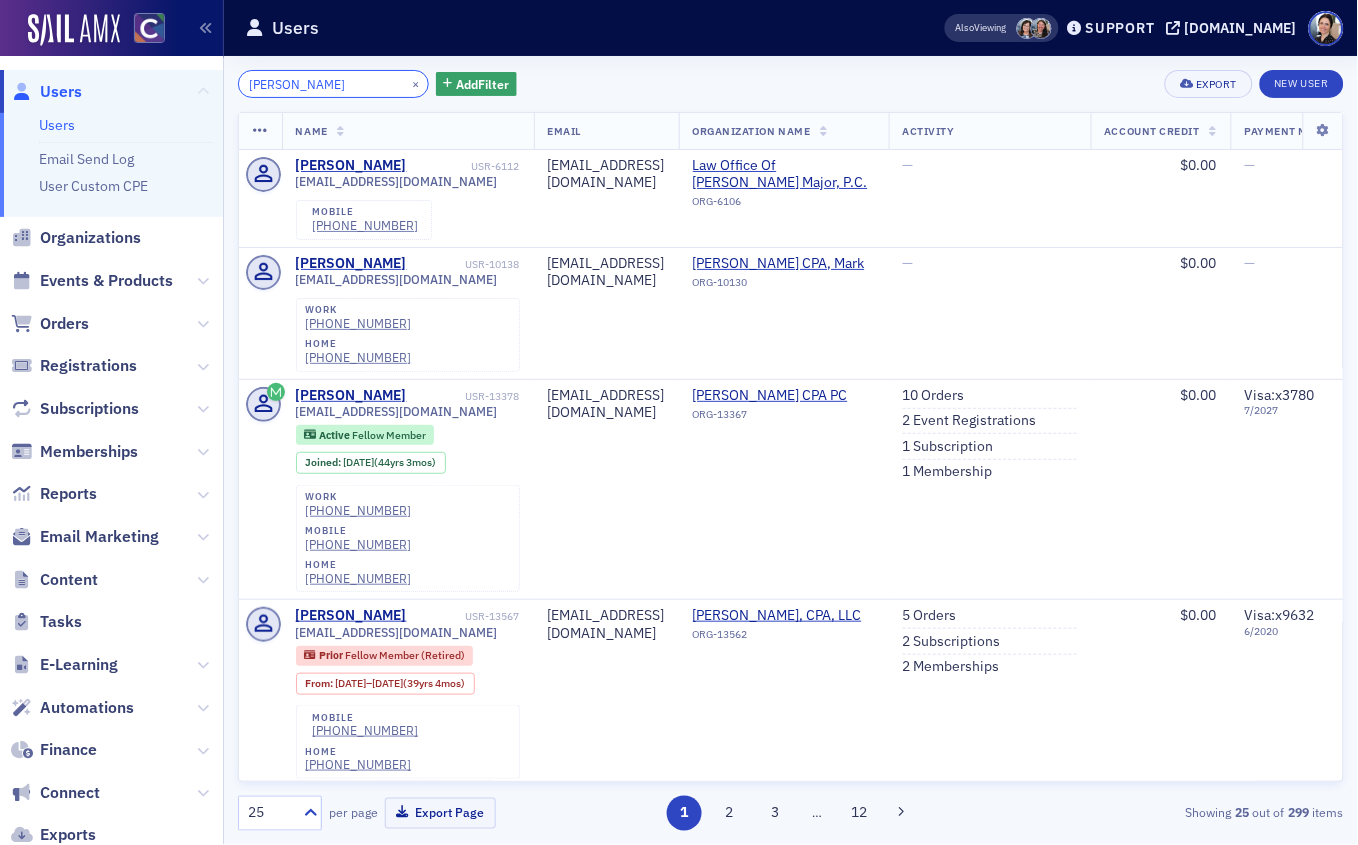 drag, startPoint x: 278, startPoint y: 86, endPoint x: 199, endPoint y: 84, distance: 79.025314 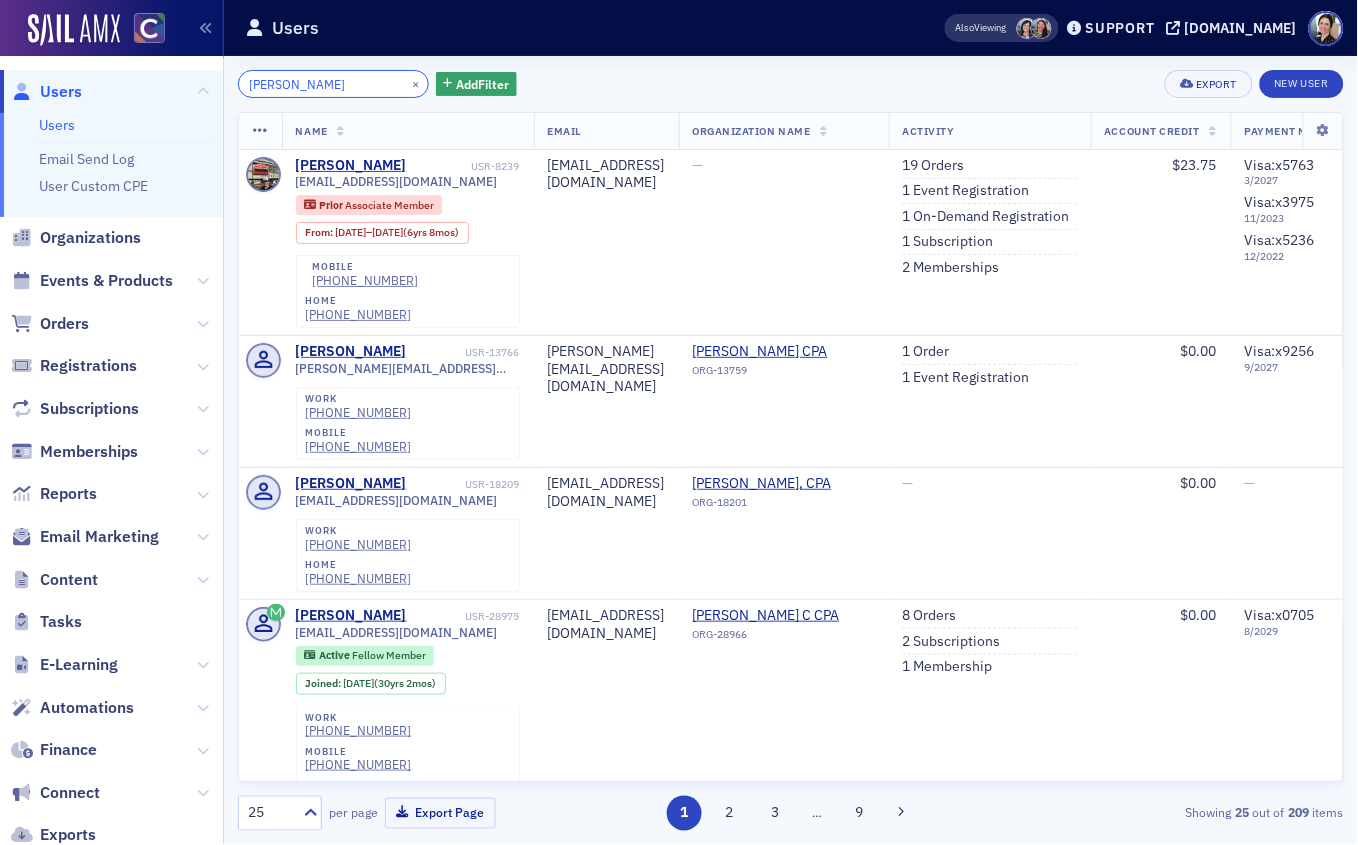 type on "[PERSON_NAME]" 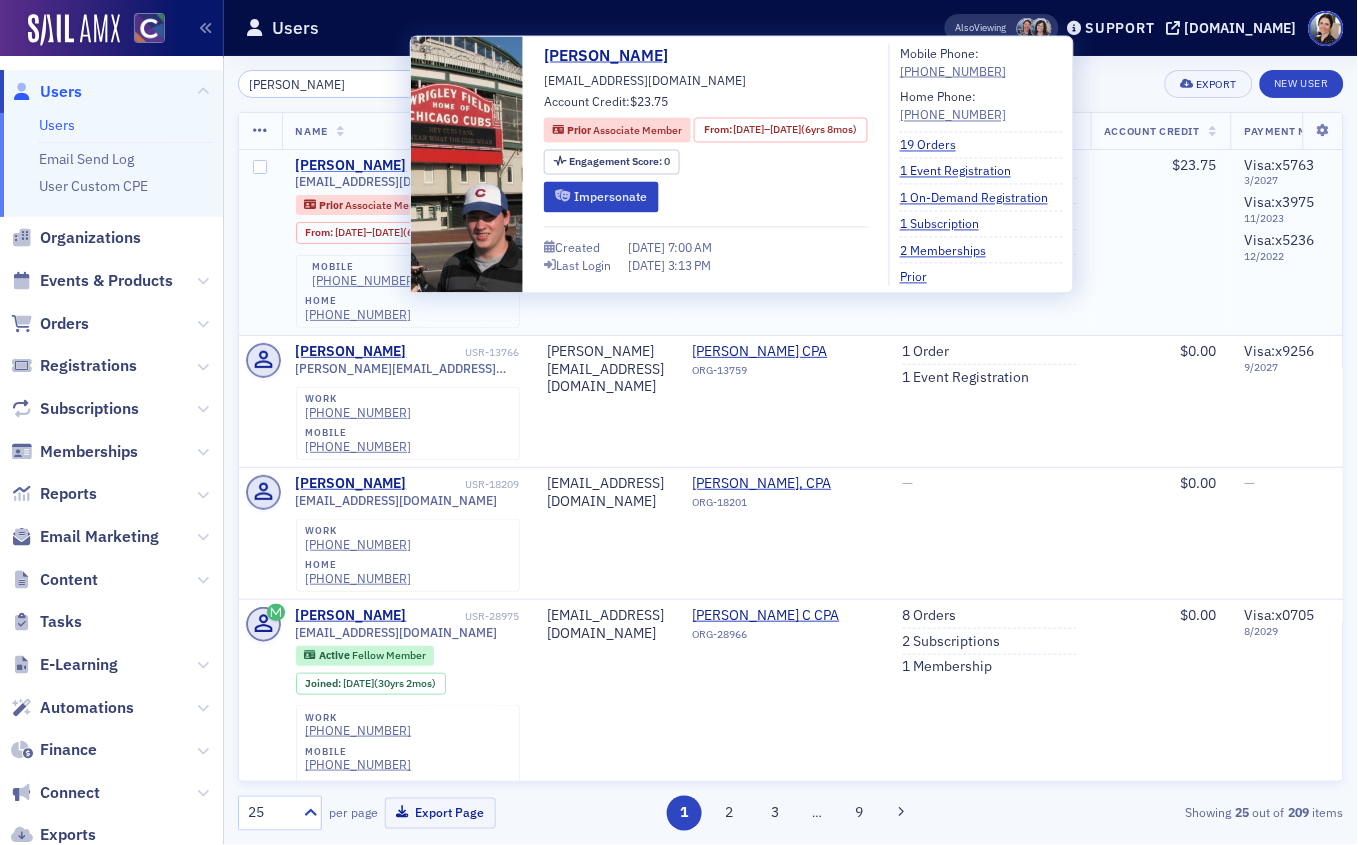 click on "[PERSON_NAME]" 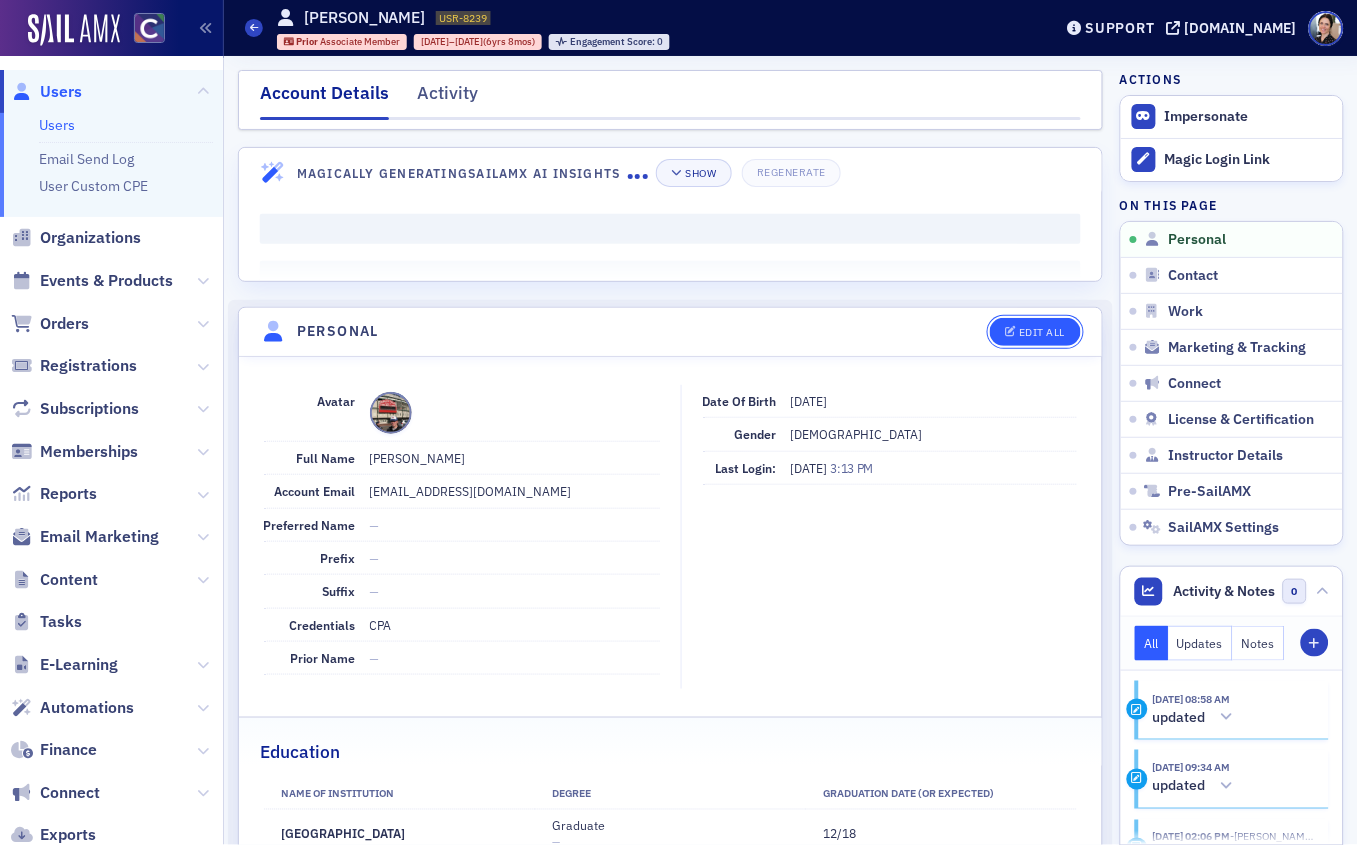 click on "Edit All" 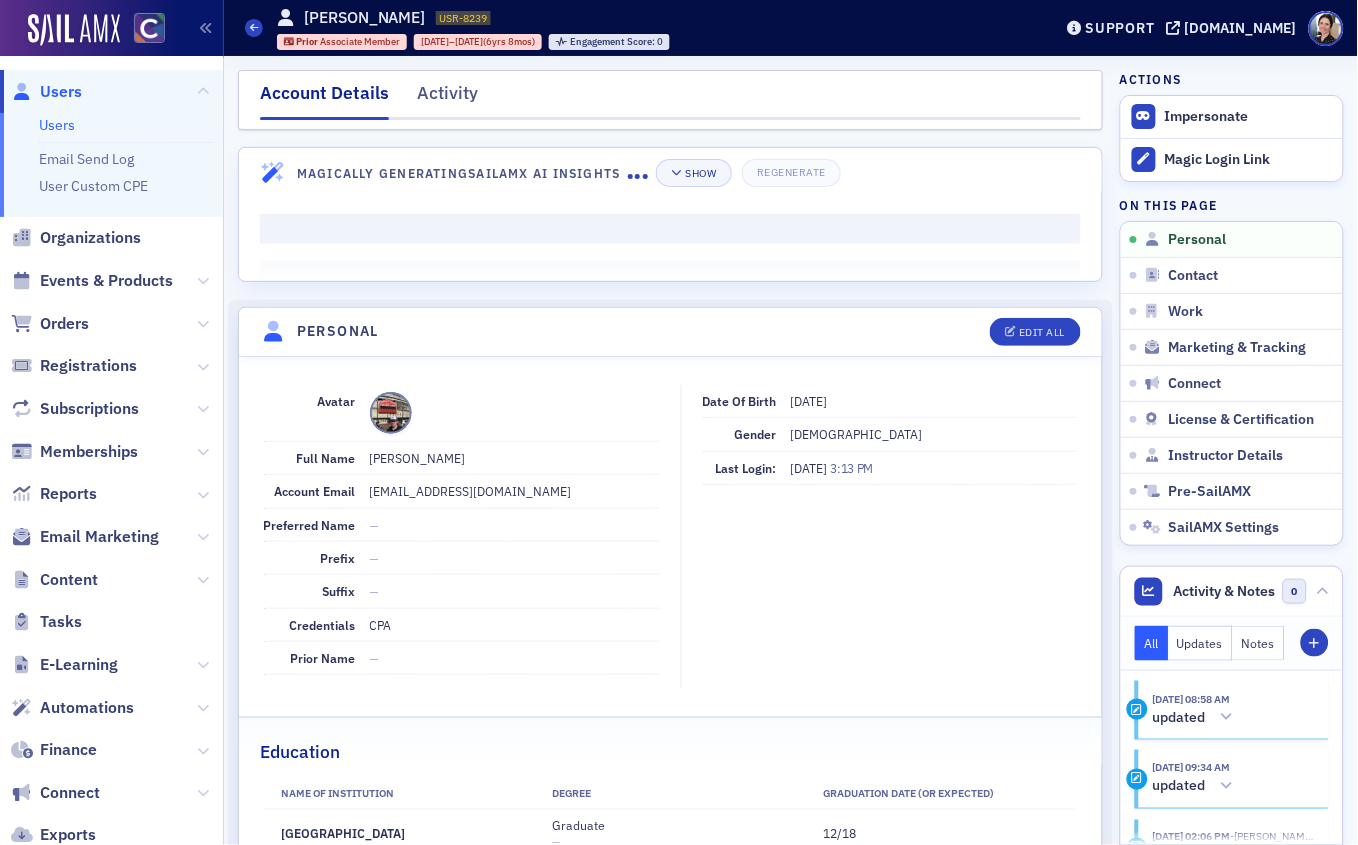 select on "US" 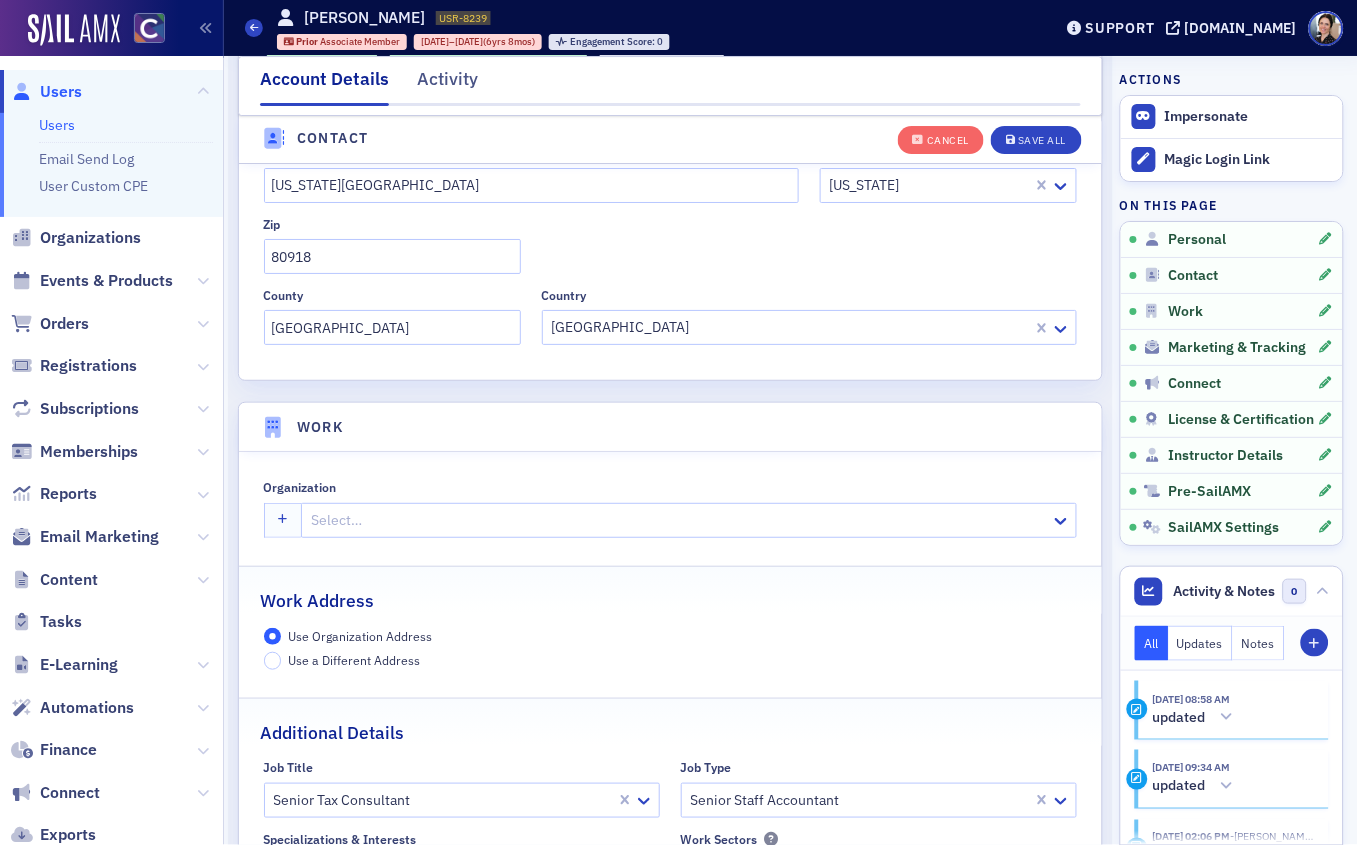 scroll, scrollTop: 1421, scrollLeft: 0, axis: vertical 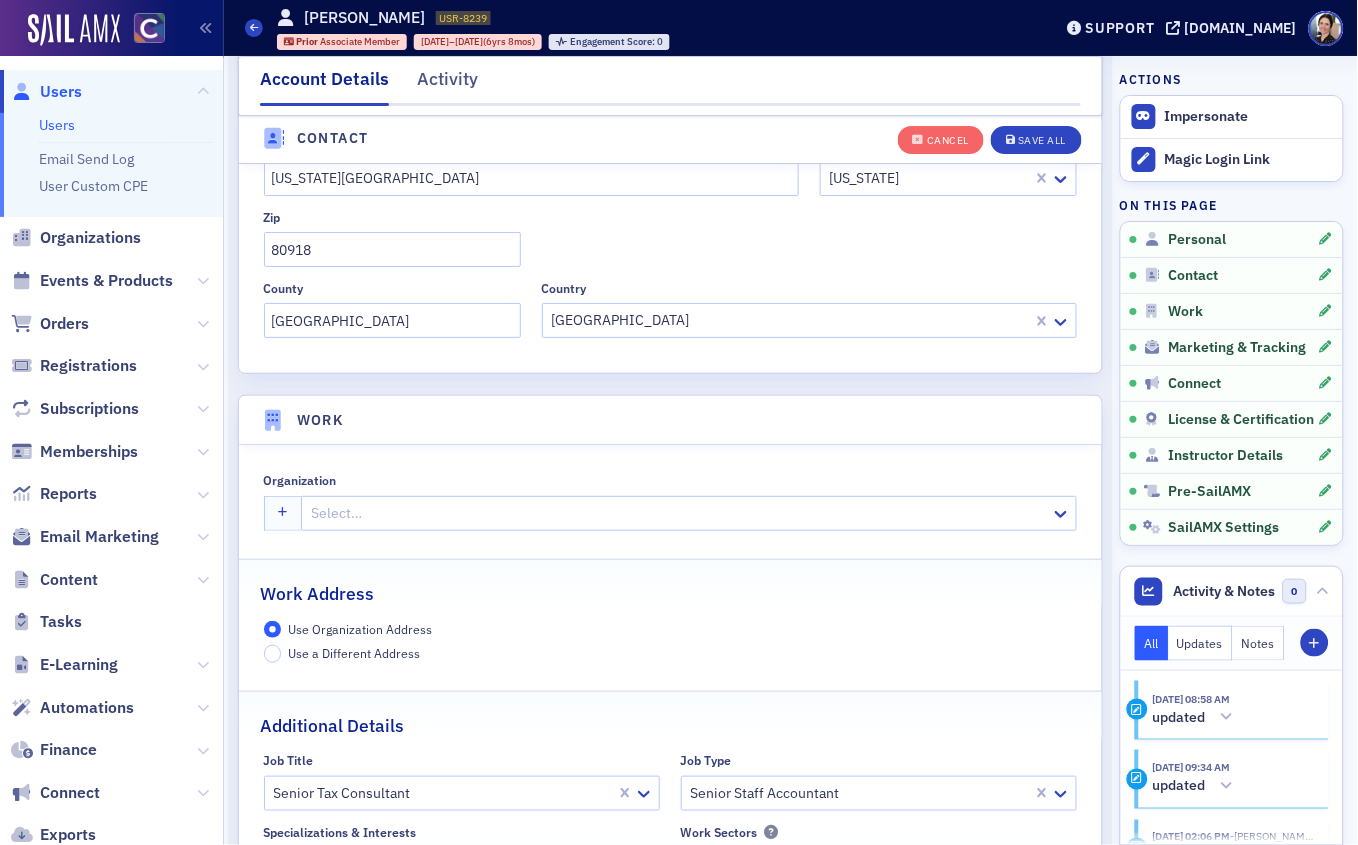 click 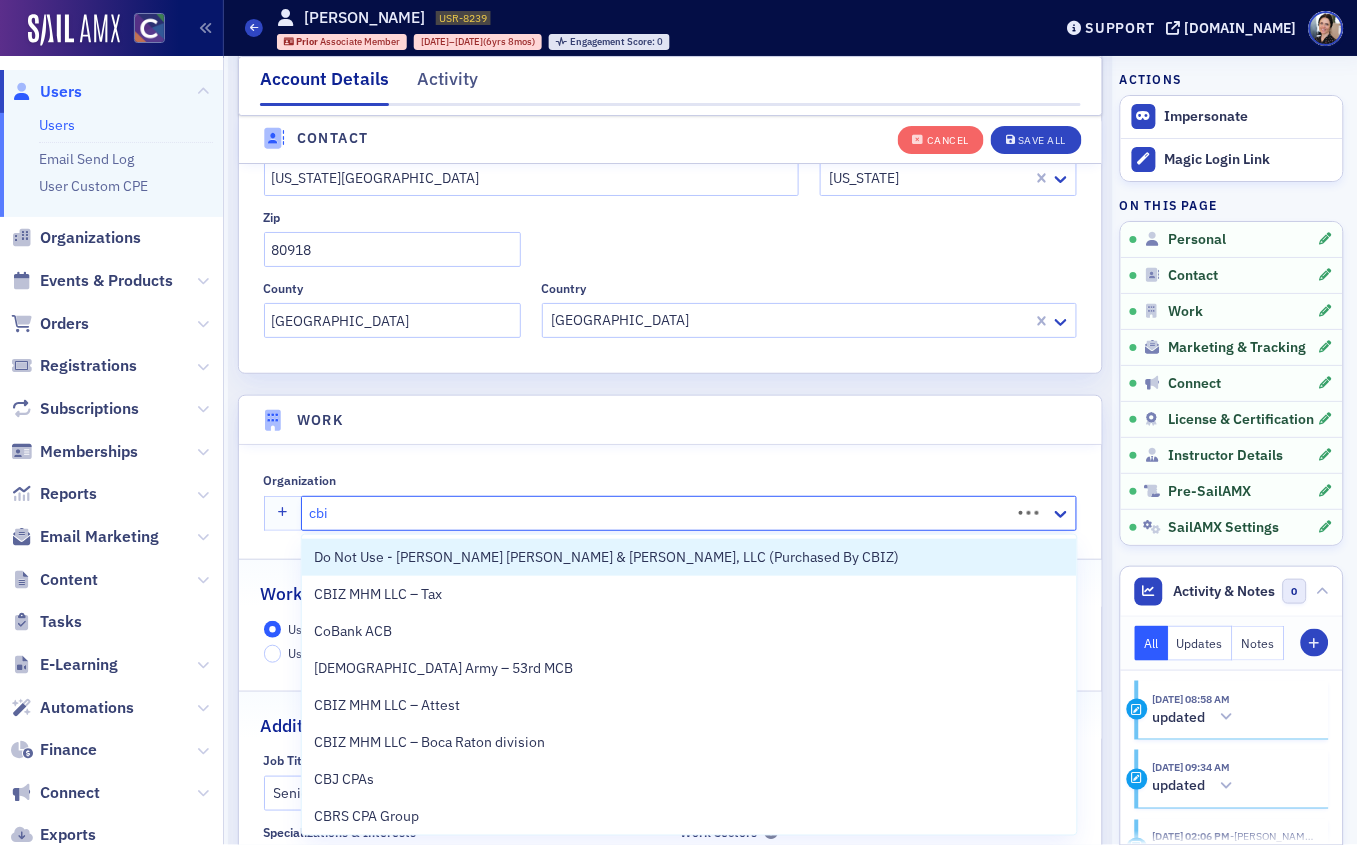 type on "cbiz" 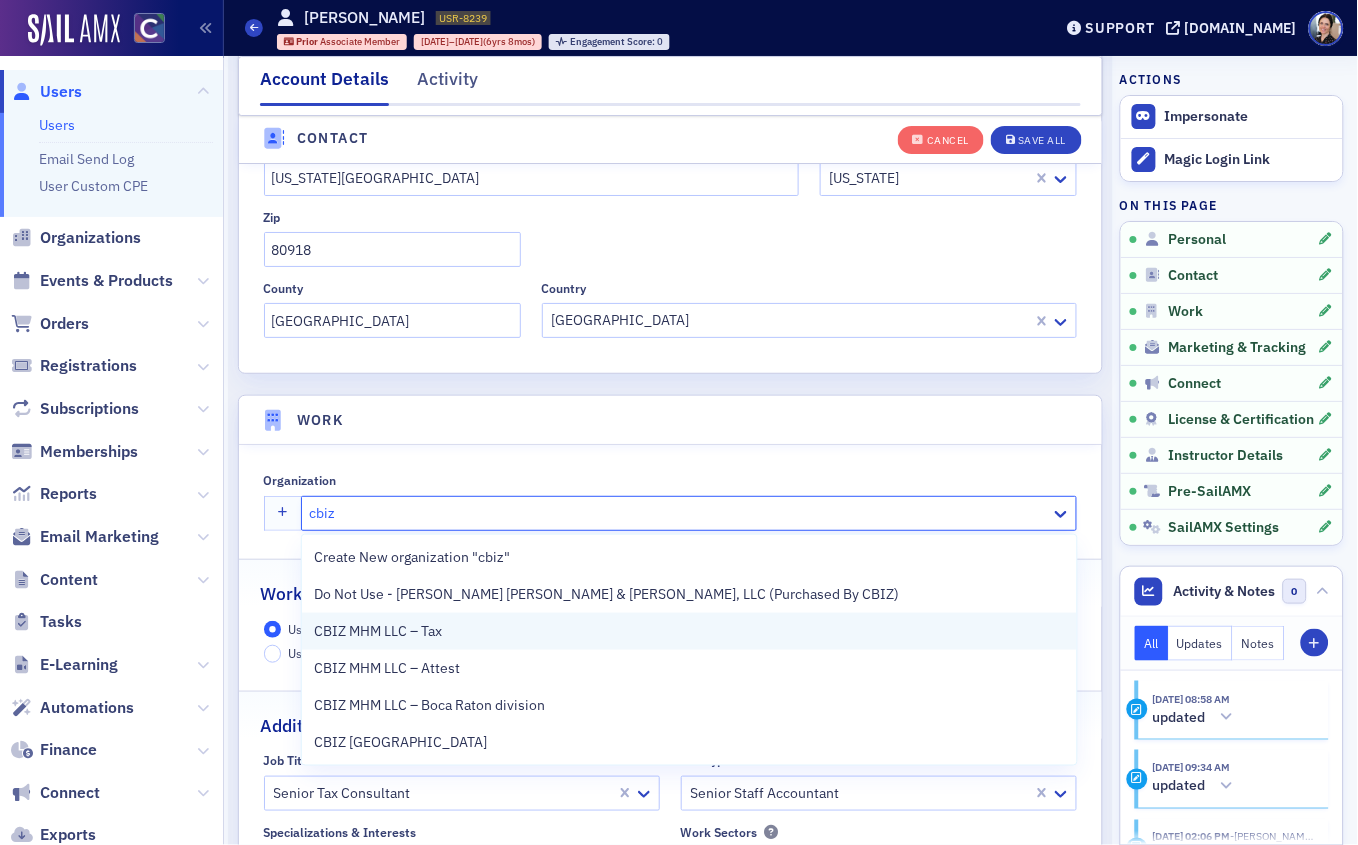 click on "CBIZ MHM LLC – Tax" at bounding box center [405, 631] 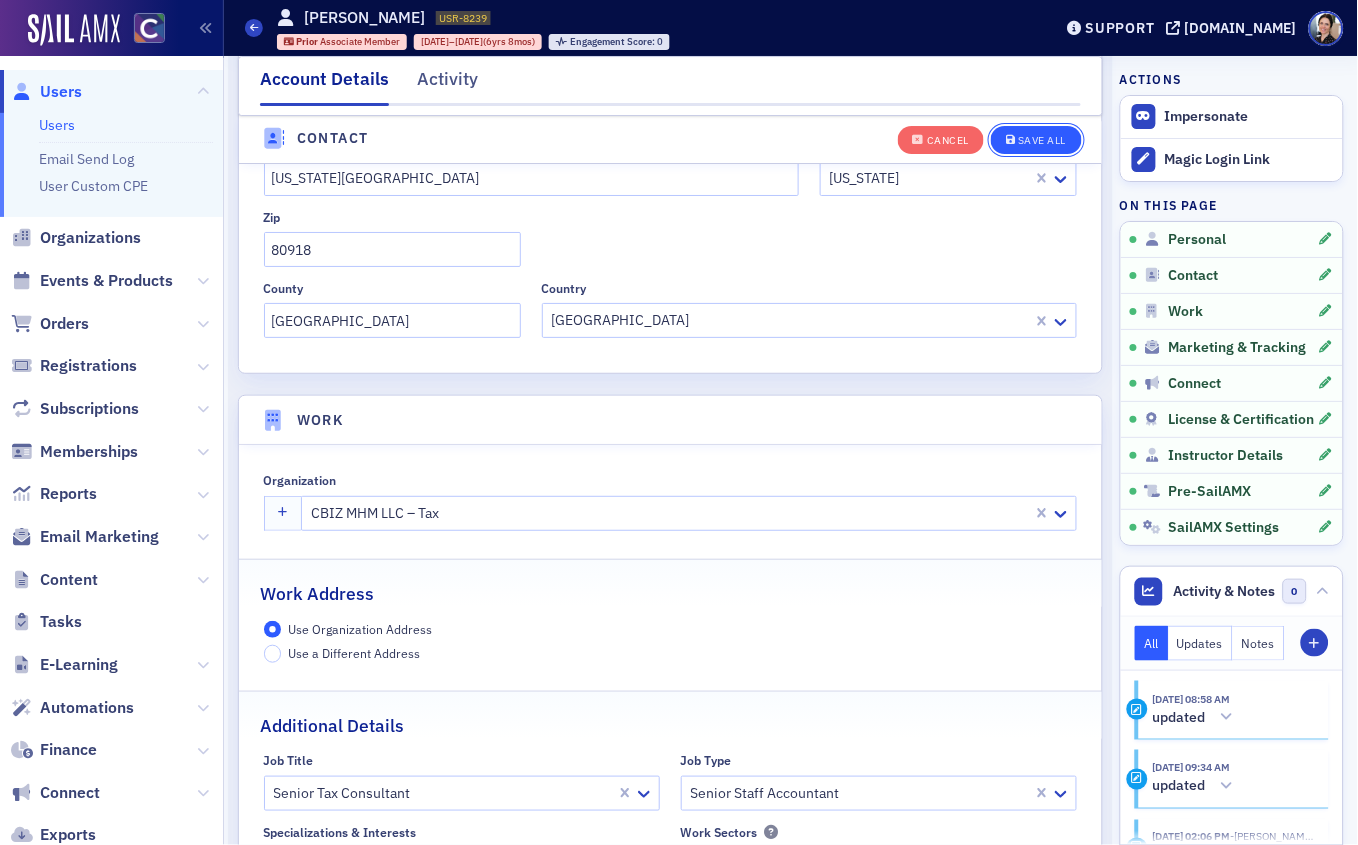 click on "Save All" 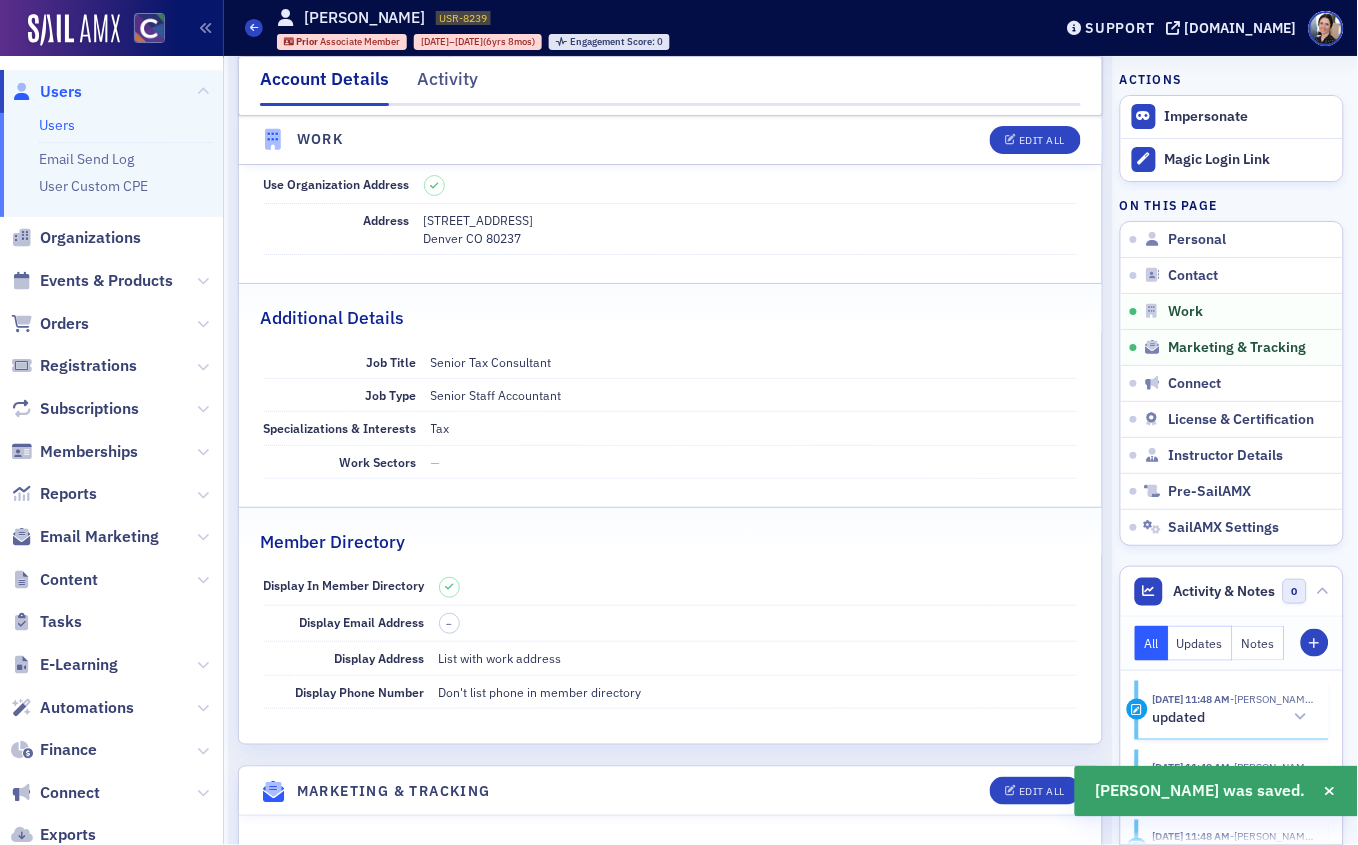 click on "Users" 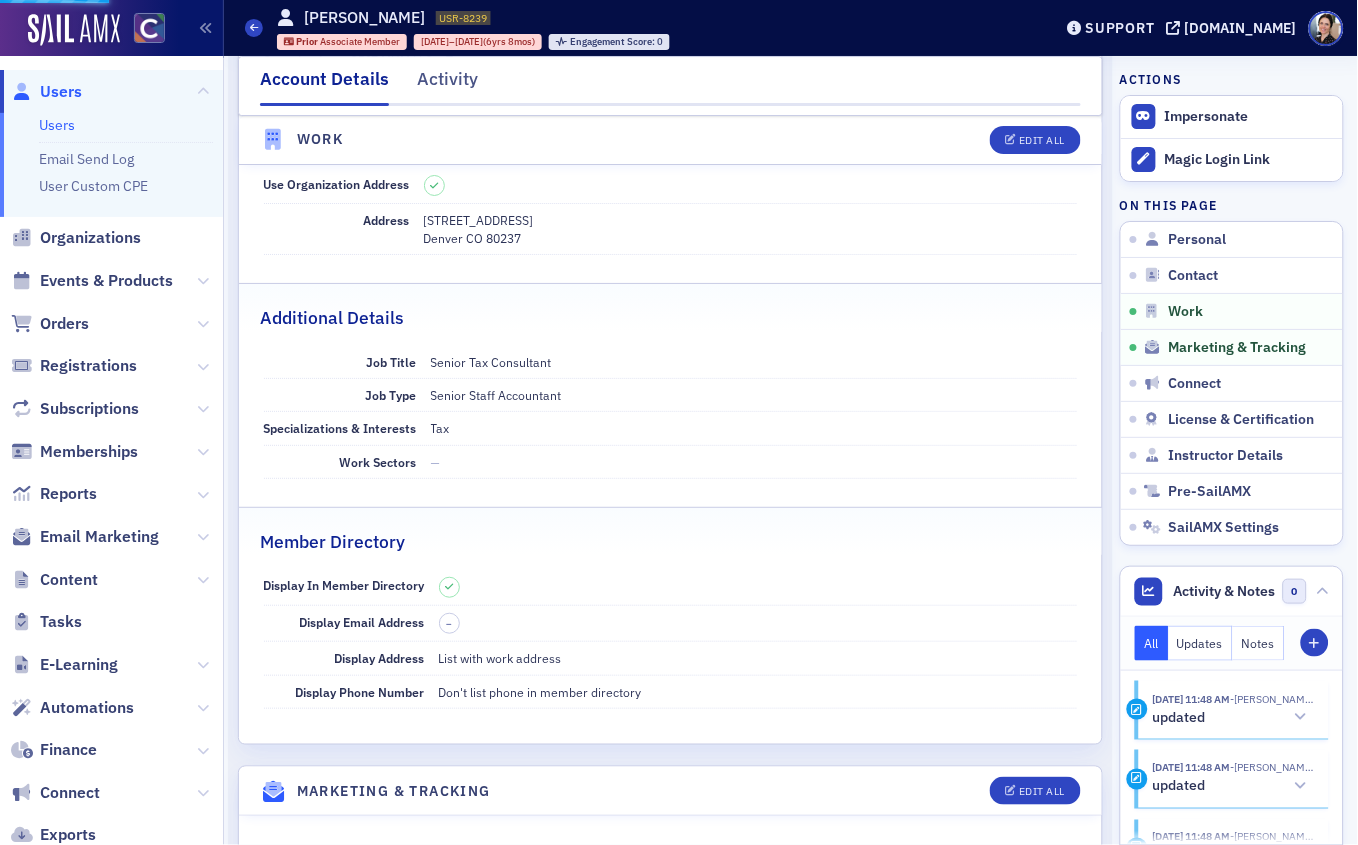 scroll, scrollTop: 0, scrollLeft: 0, axis: both 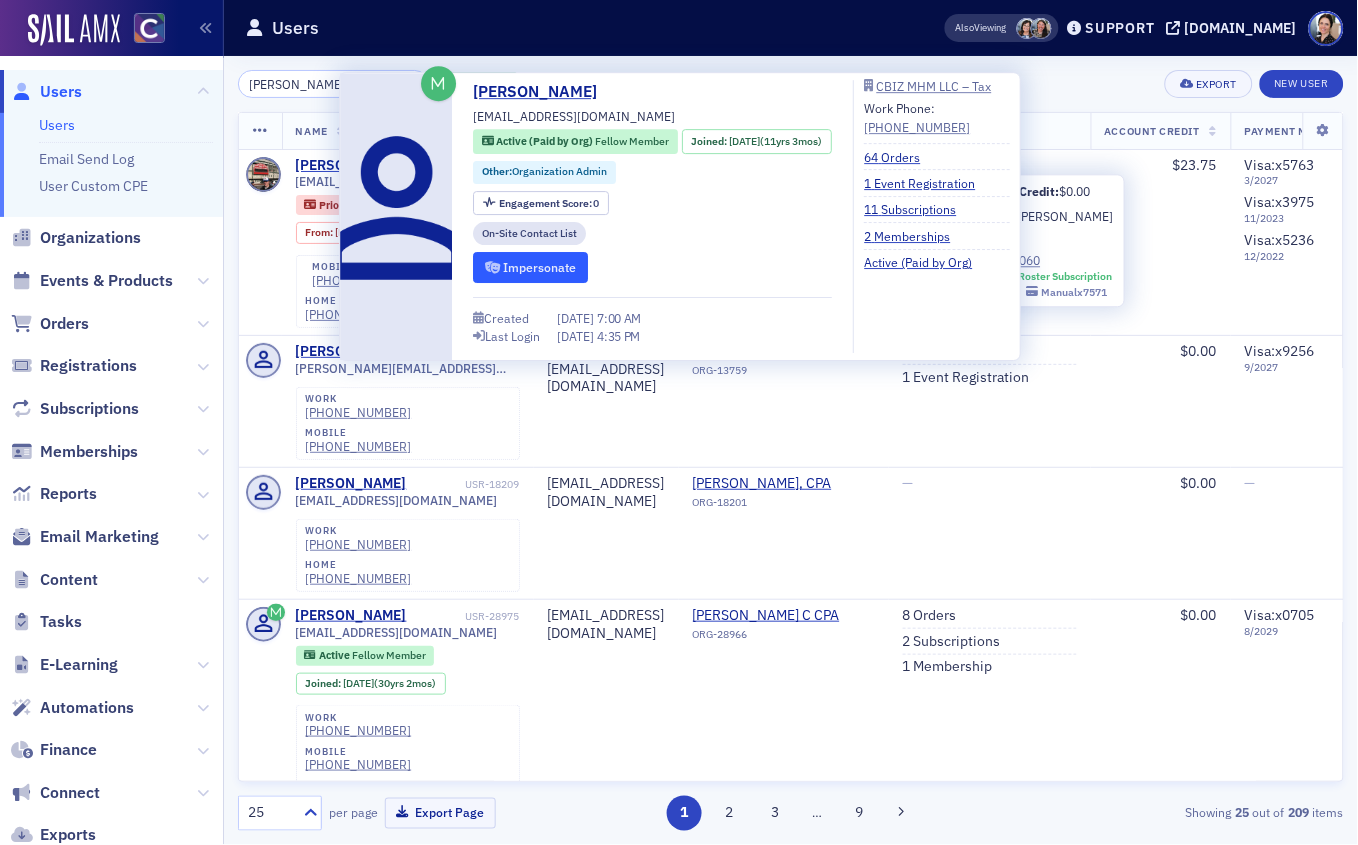 click on "Impersonate" at bounding box center (531, 267) 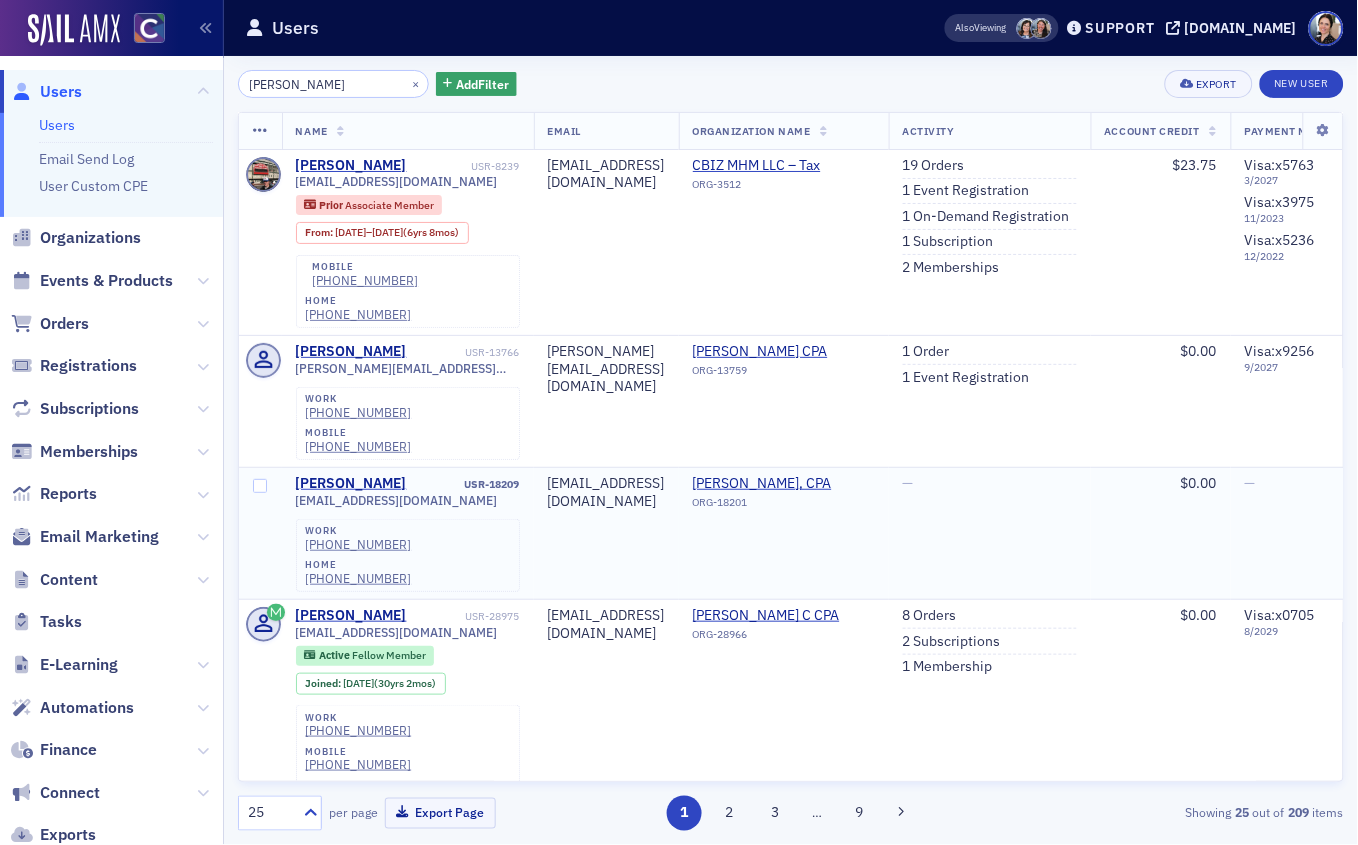scroll, scrollTop: 0, scrollLeft: 1, axis: horizontal 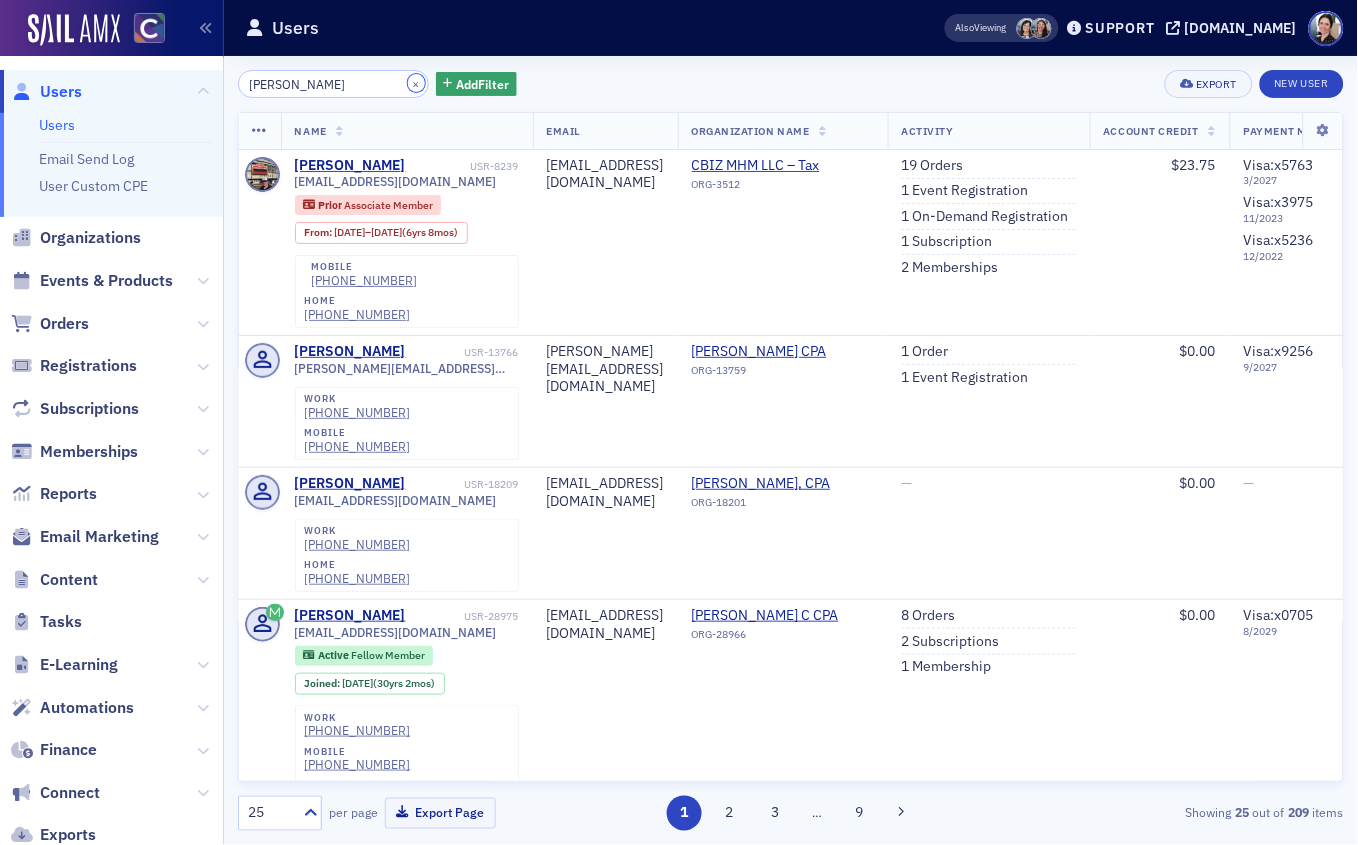 click on "×" 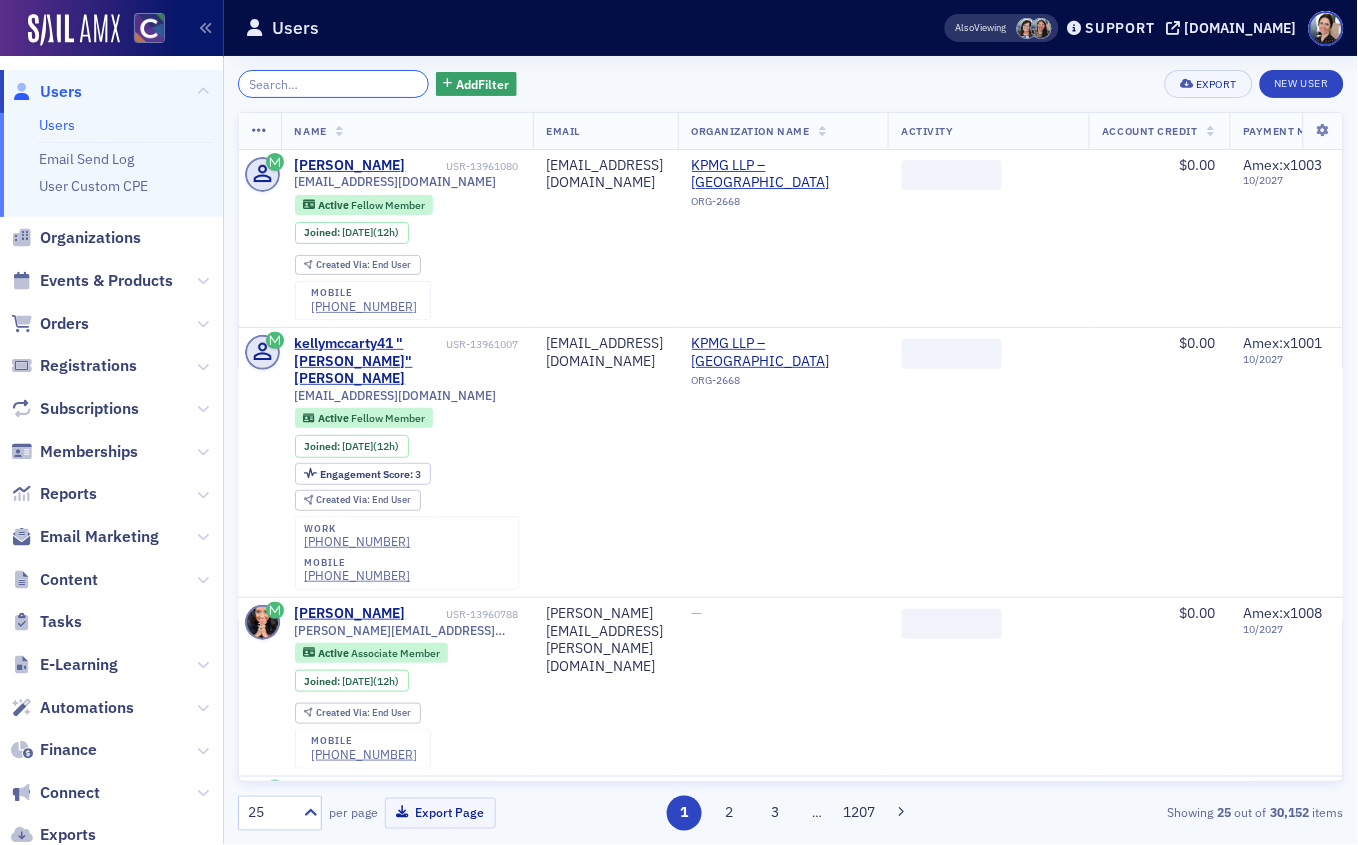 click 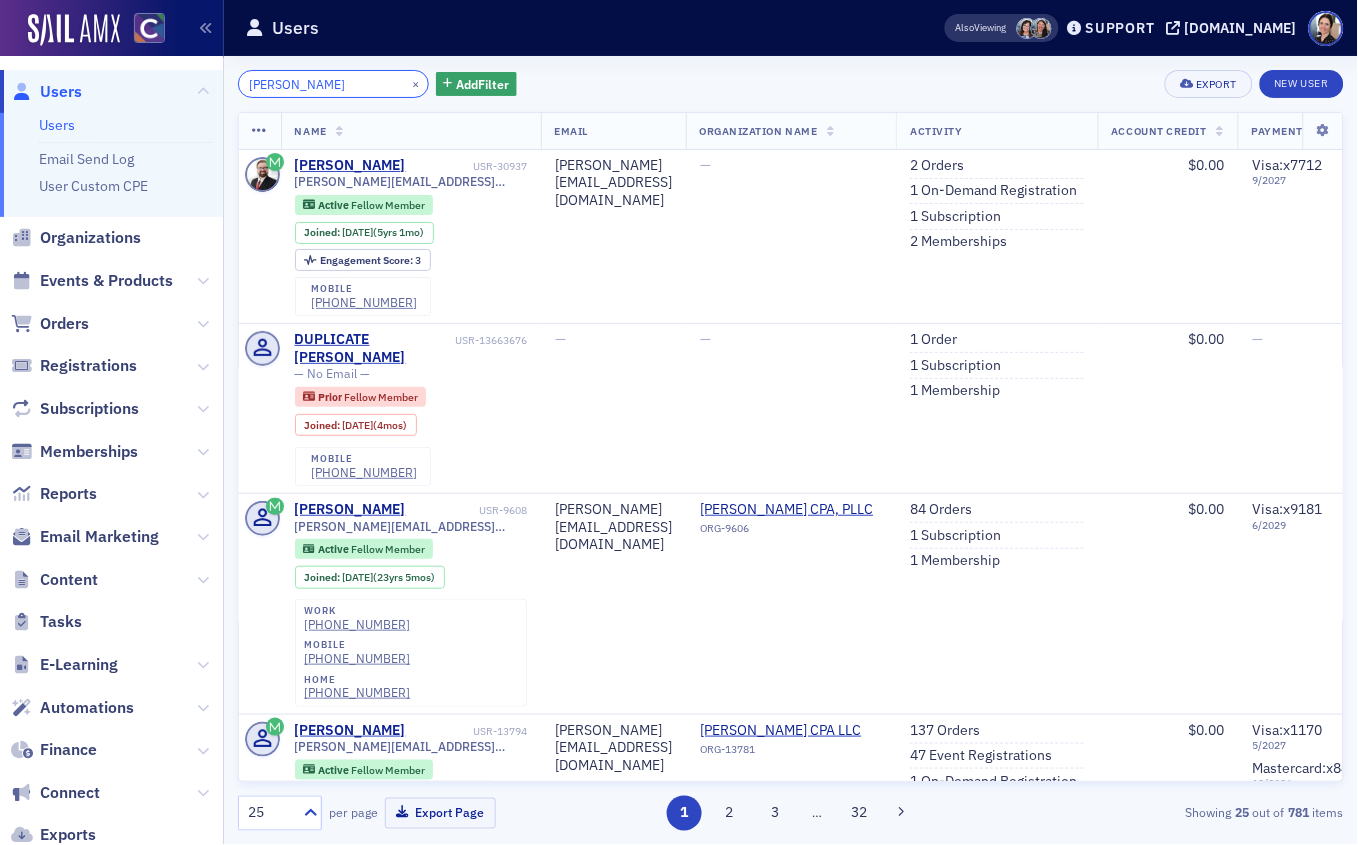 type on "[PERSON_NAME]" 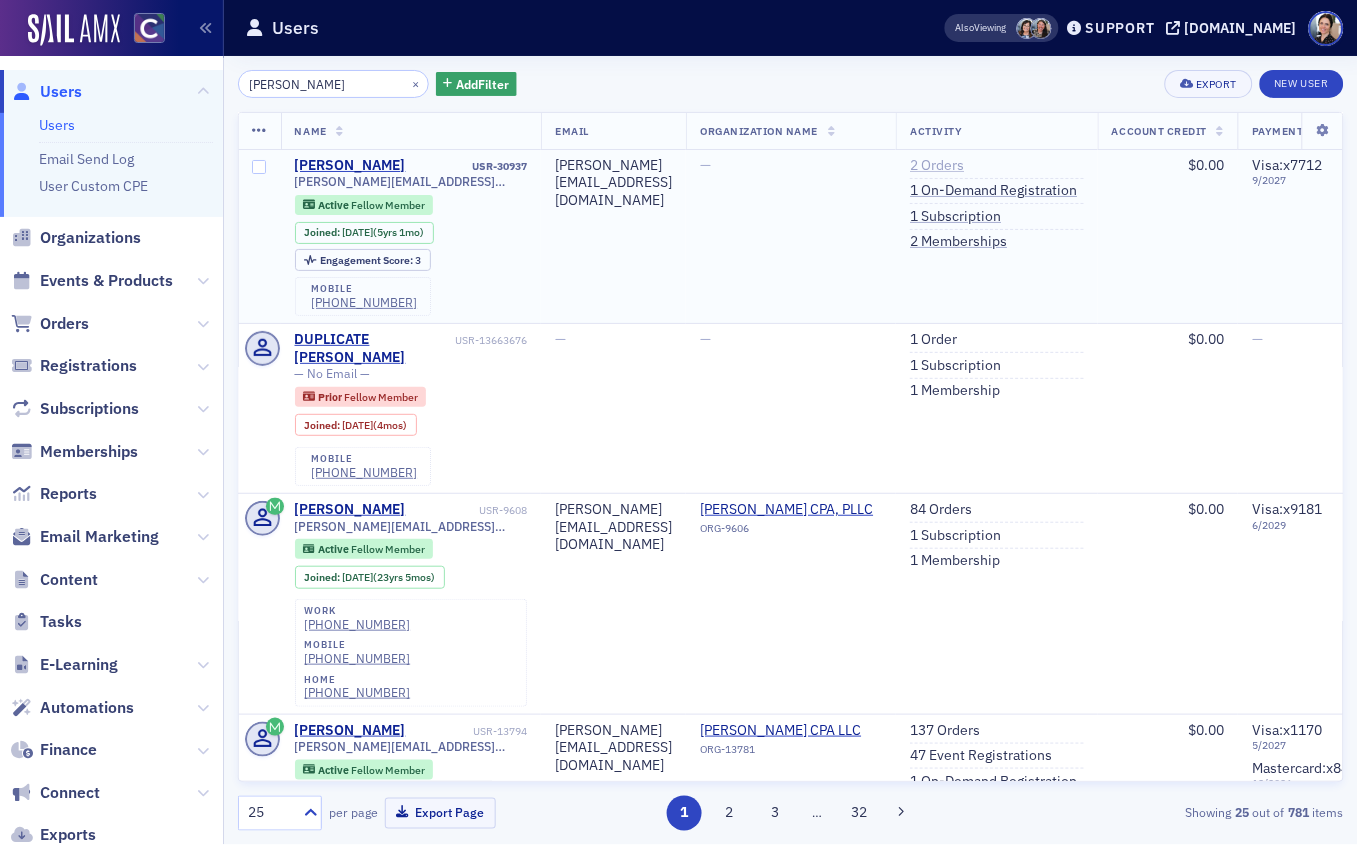 click on "2   Orders" 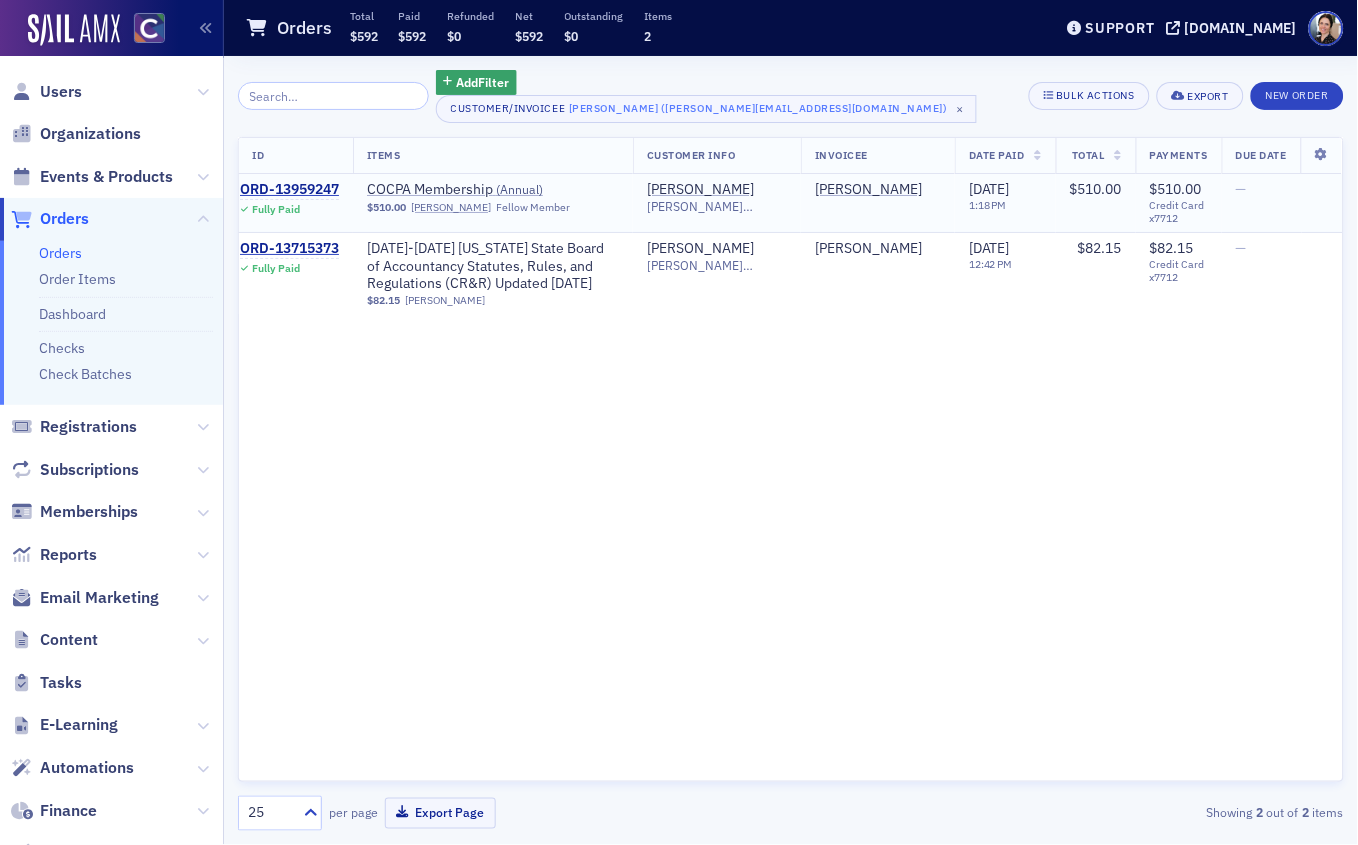 scroll, scrollTop: 0, scrollLeft: 0, axis: both 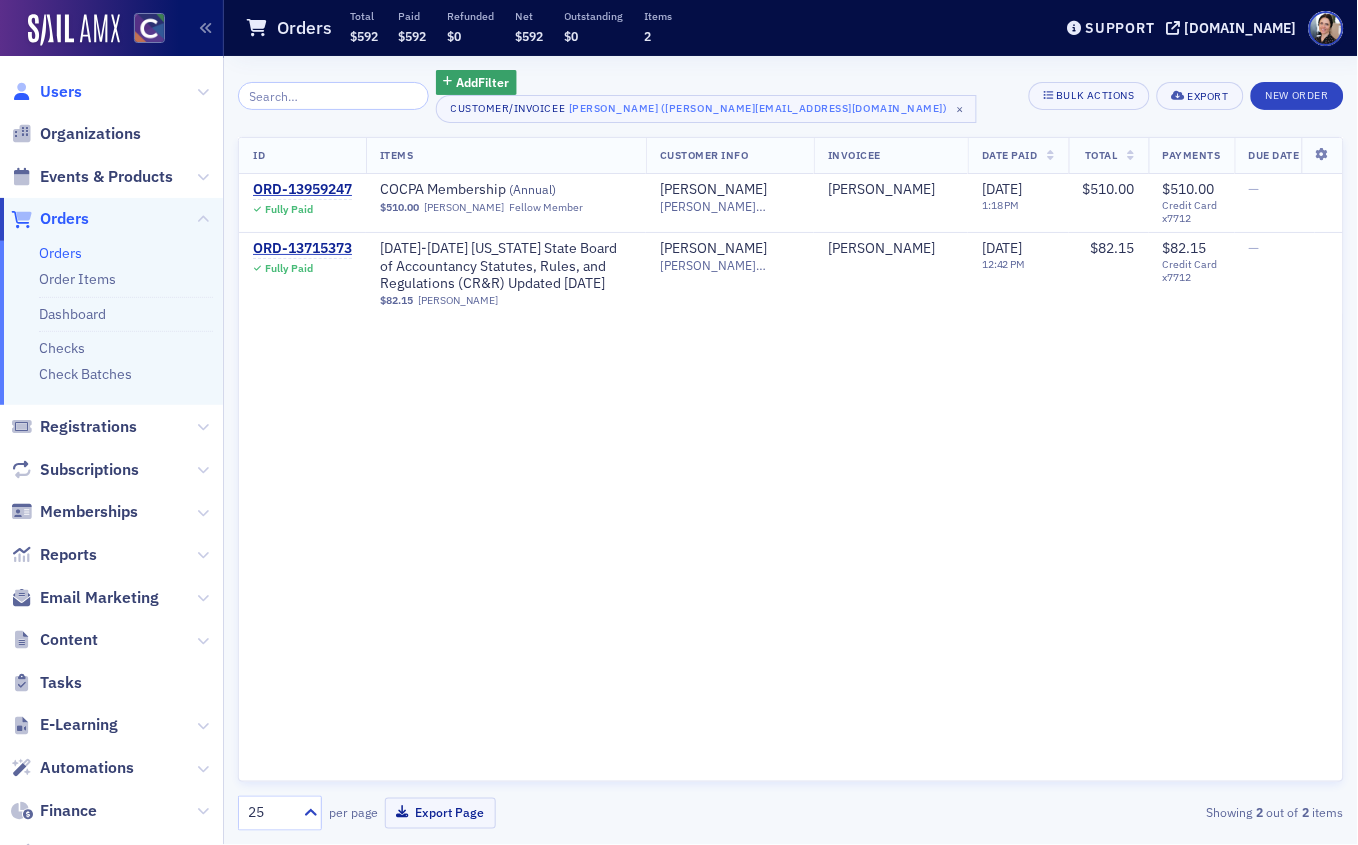click on "Users" 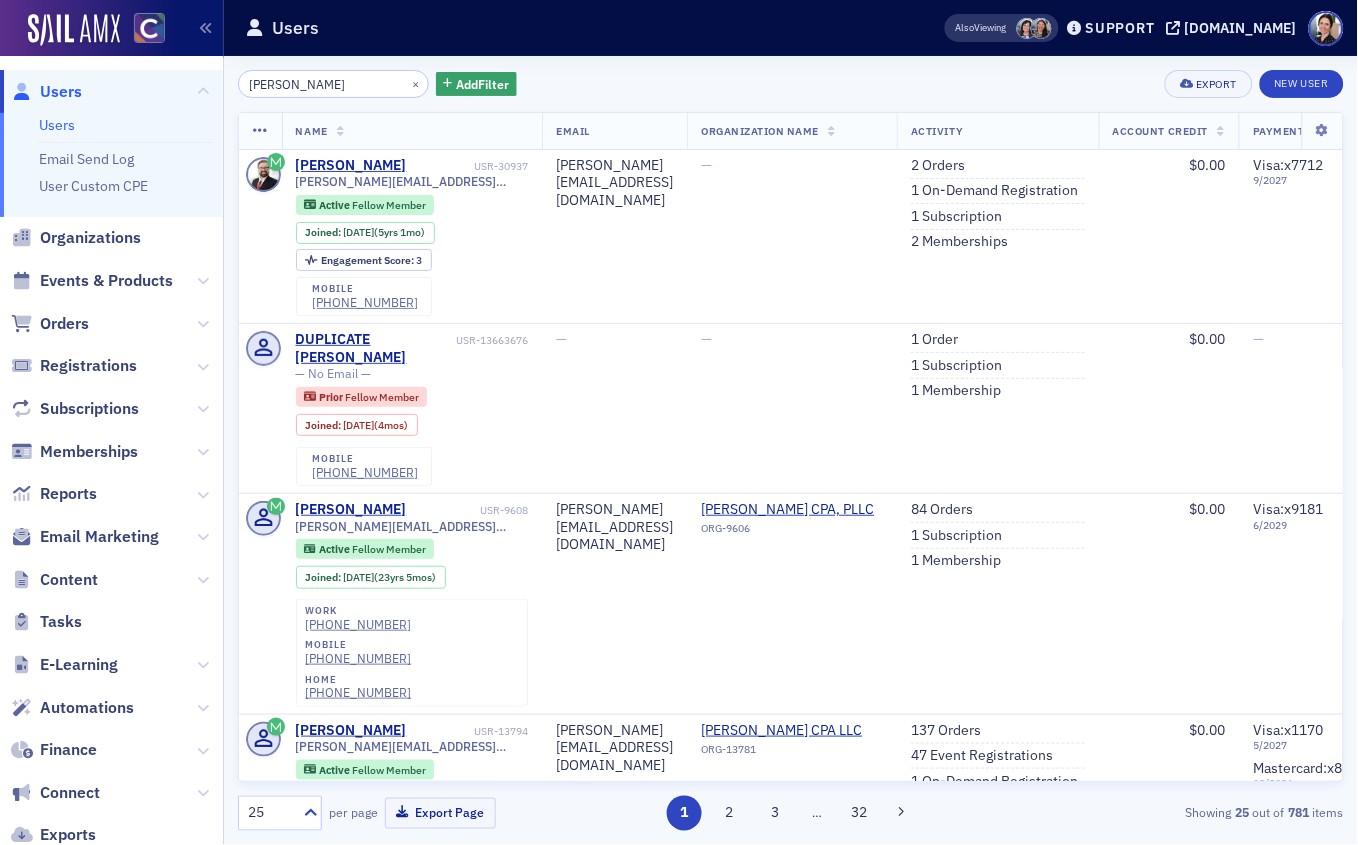 drag, startPoint x: 327, startPoint y: 84, endPoint x: 162, endPoint y: 77, distance: 165.14842 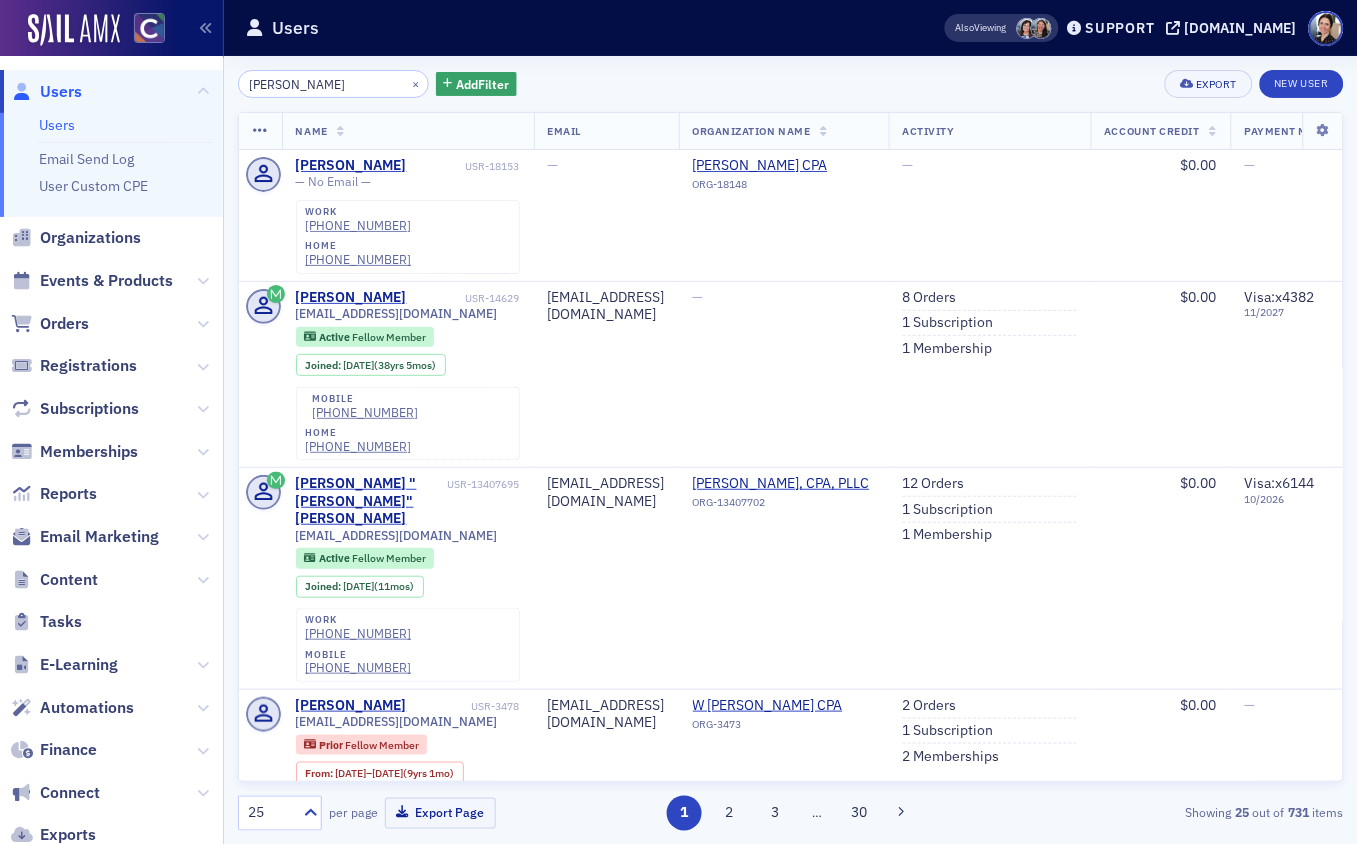type on "[PERSON_NAME]" 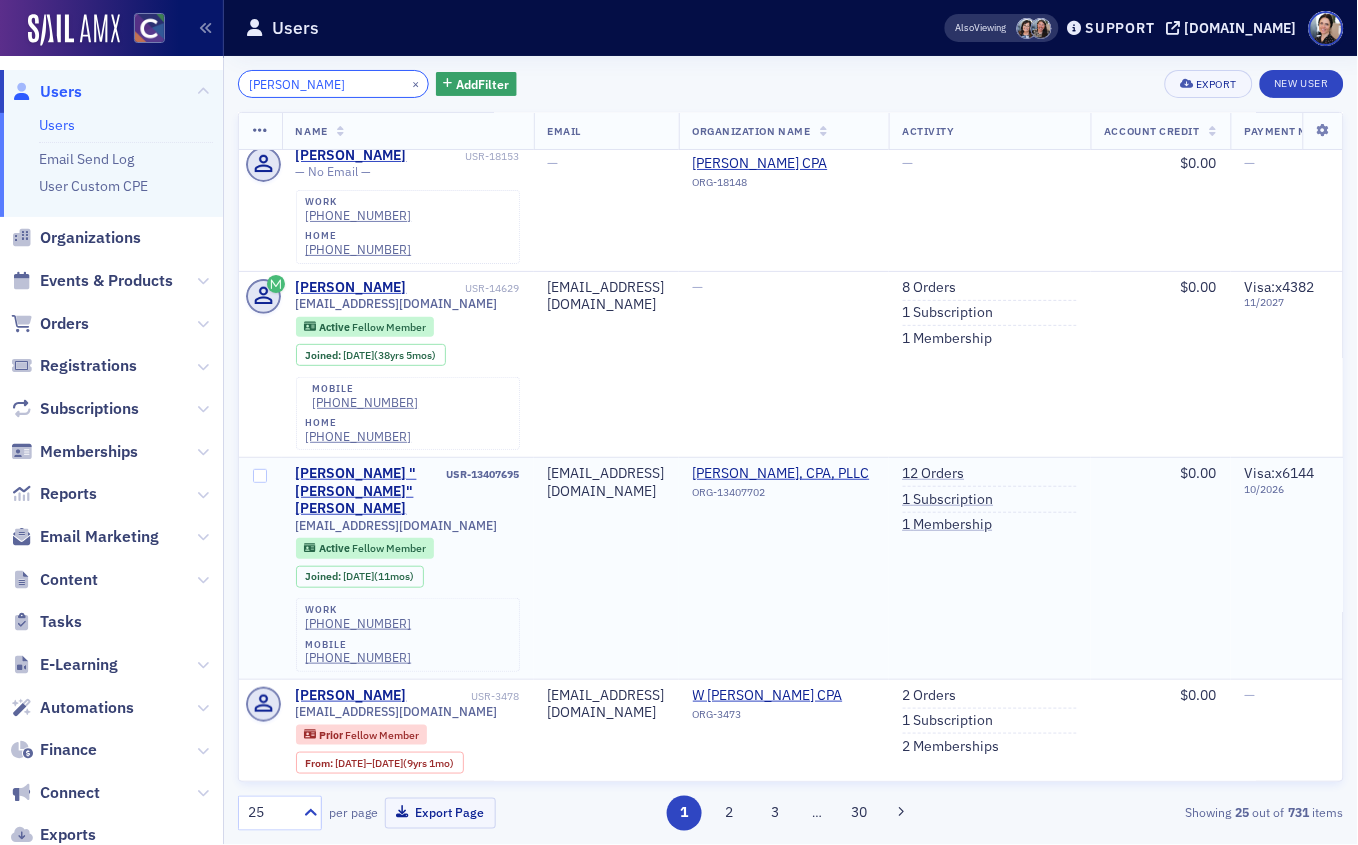 scroll, scrollTop: 0, scrollLeft: 0, axis: both 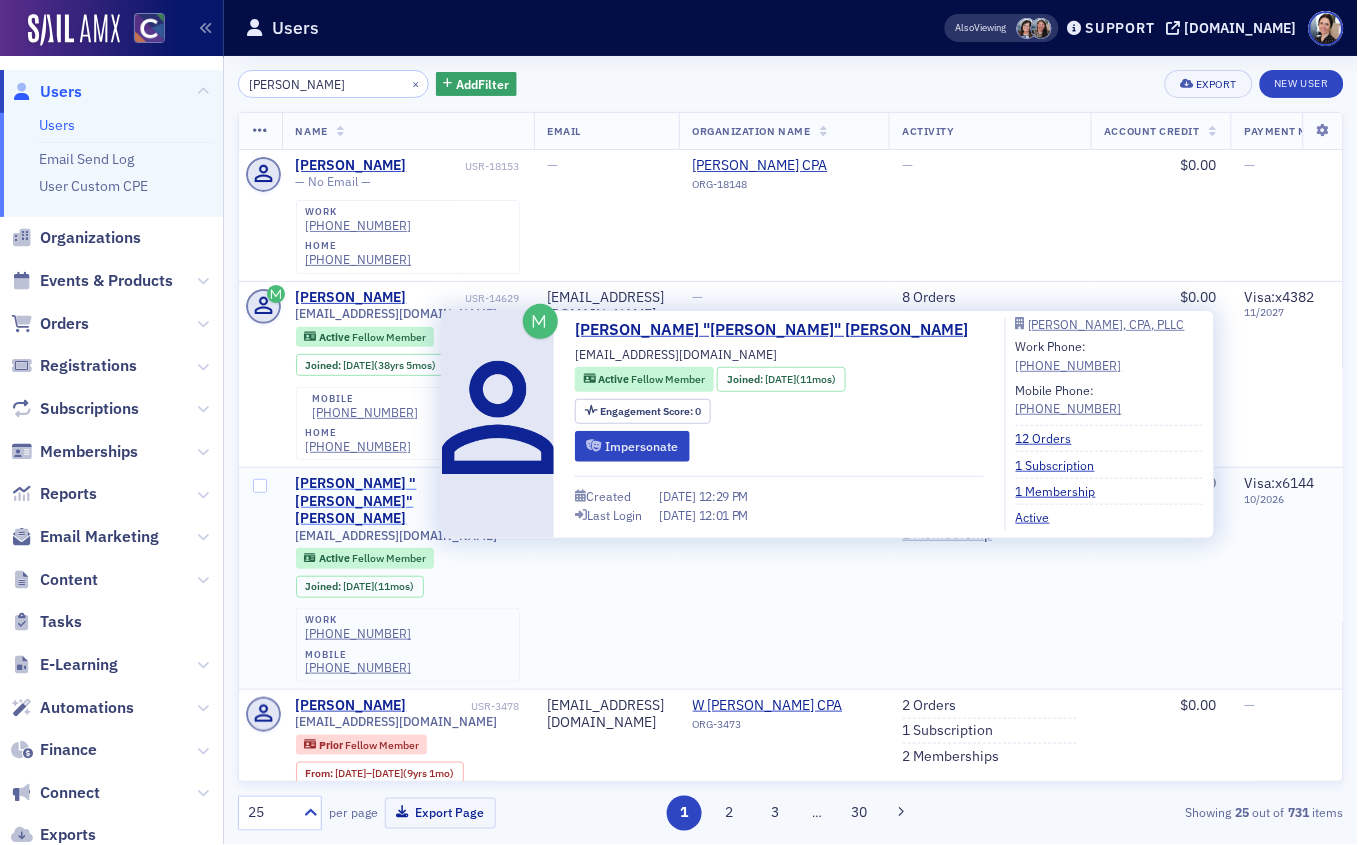 click on "[PERSON_NAME] "[PERSON_NAME]" [PERSON_NAME]" 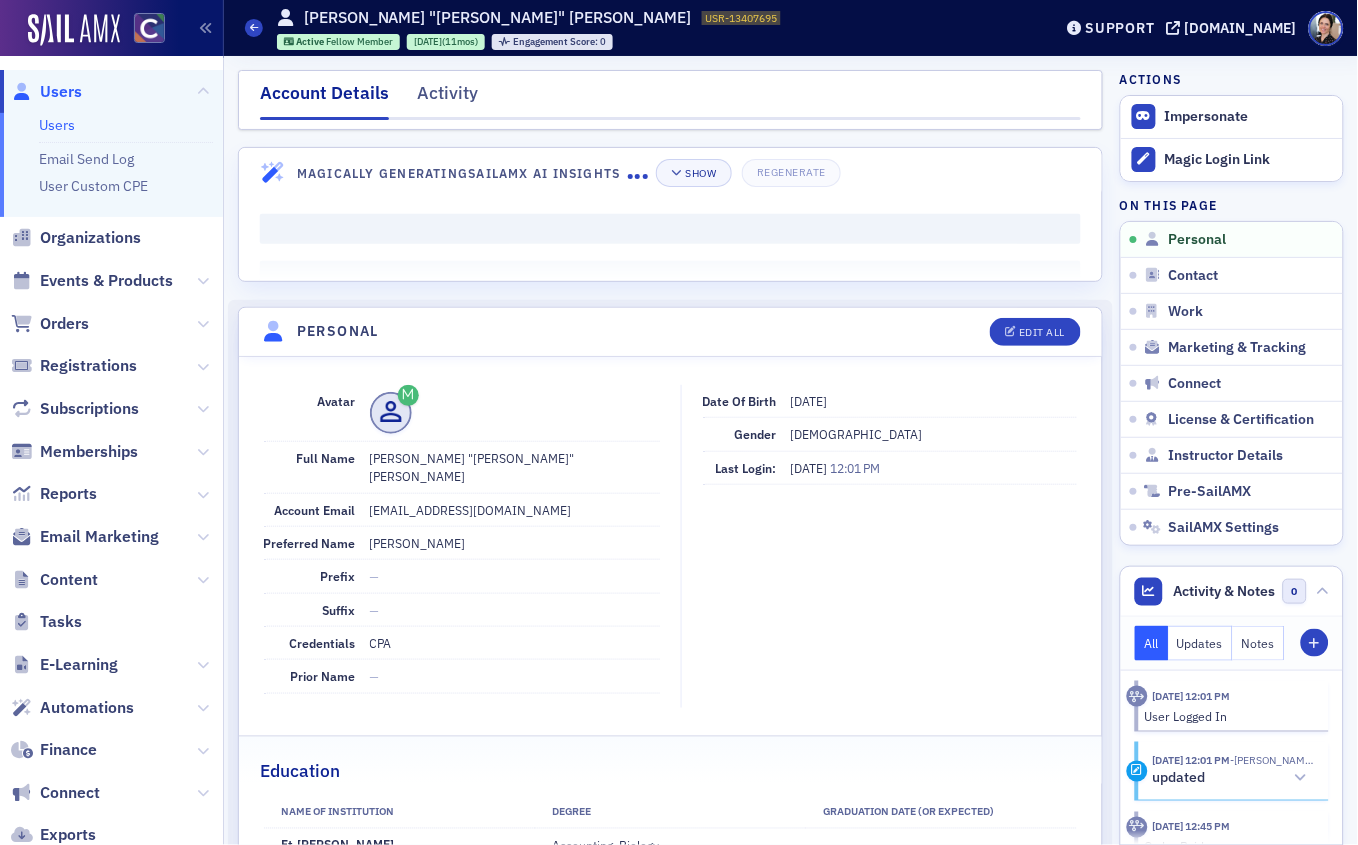 click on "Users" 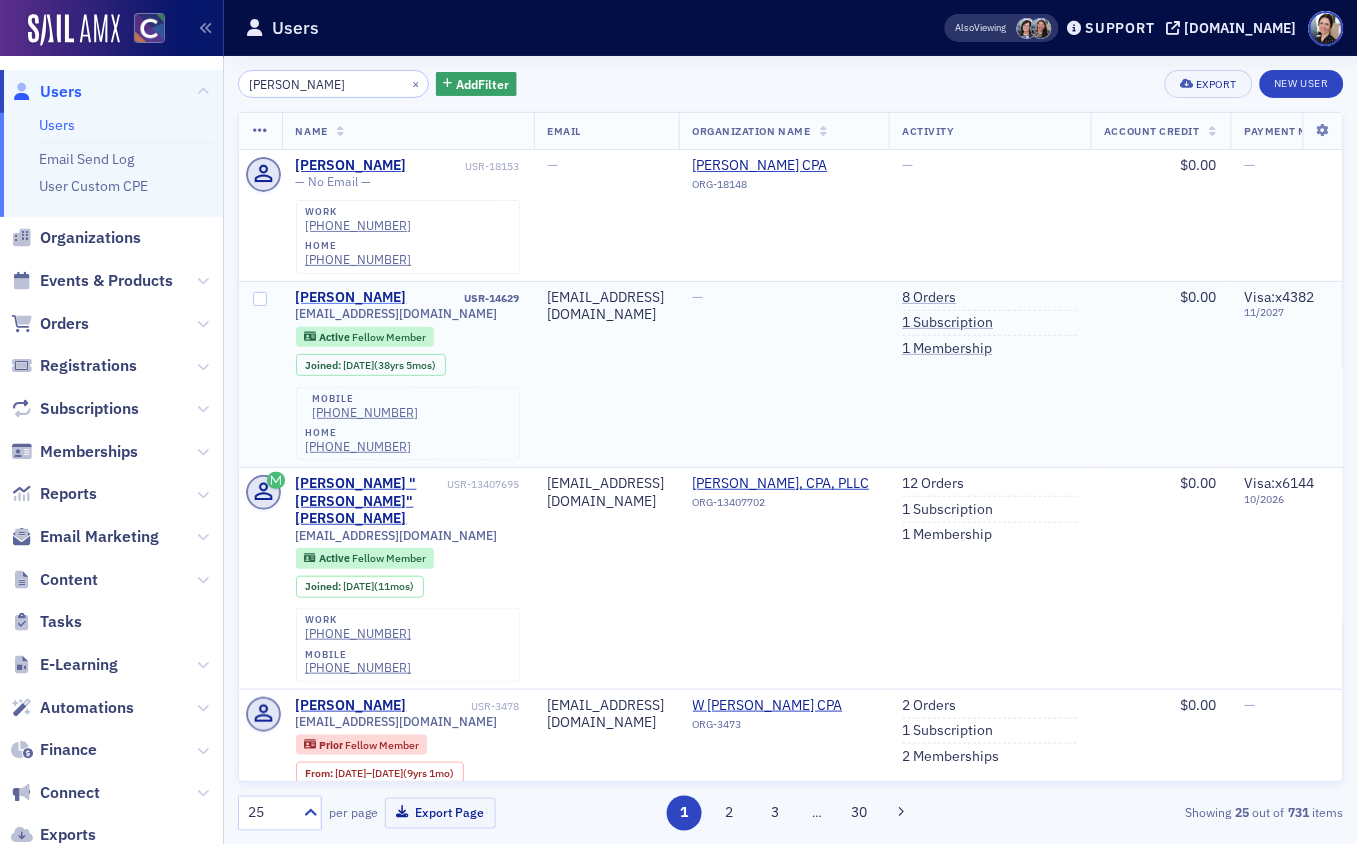 click on "[PERSON_NAME]" 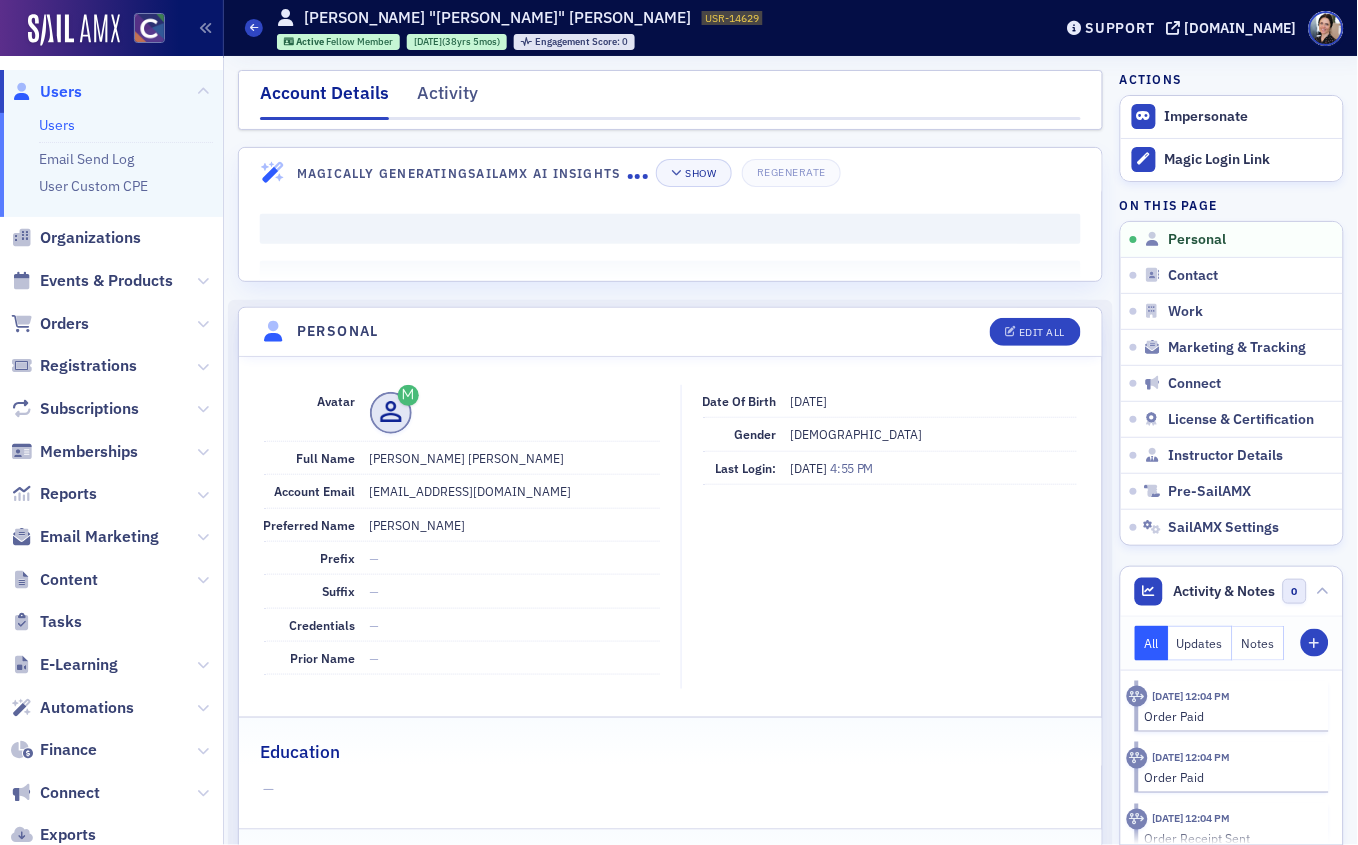 click on "Users" 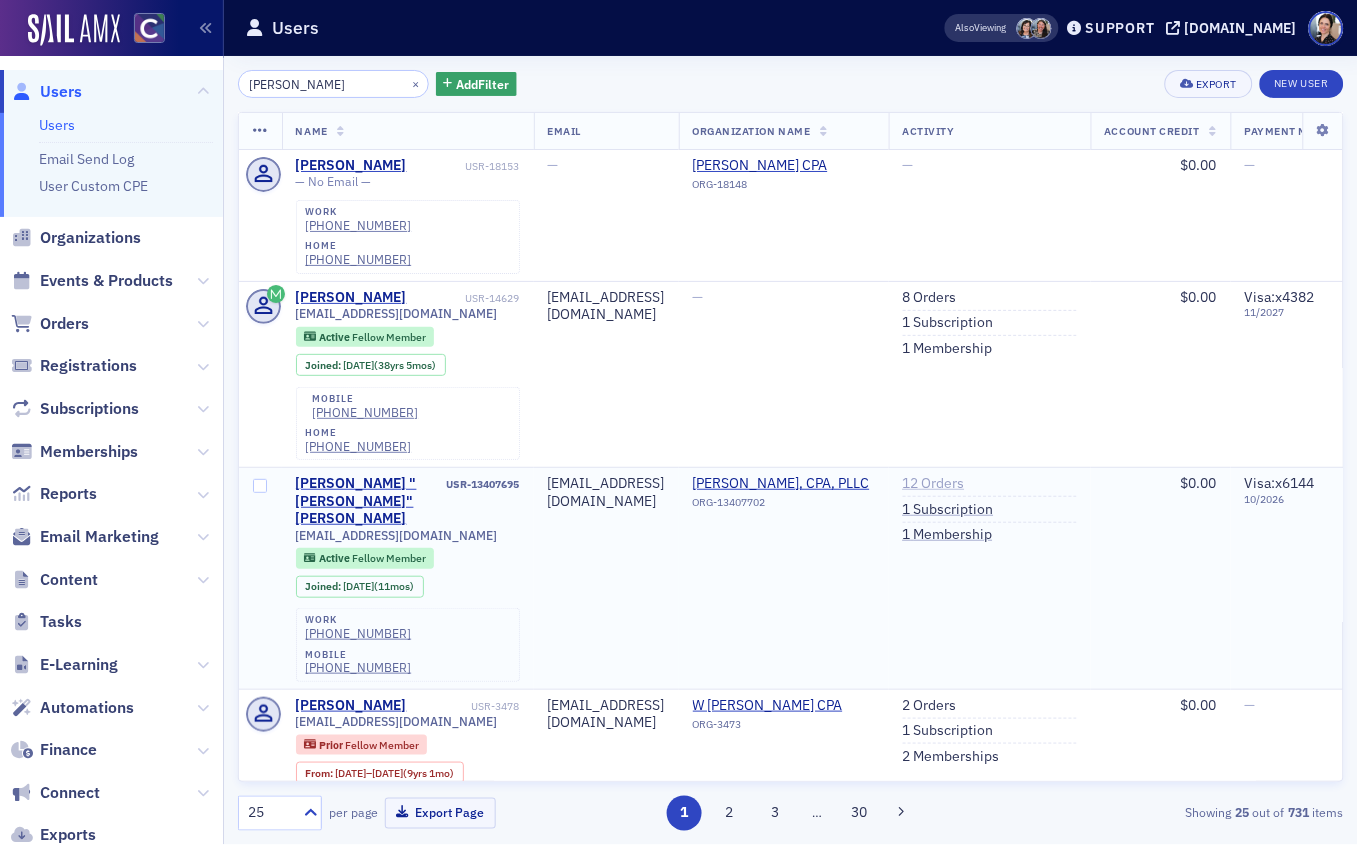 drag, startPoint x: 1048, startPoint y: 417, endPoint x: 1025, endPoint y: 415, distance: 23.086792 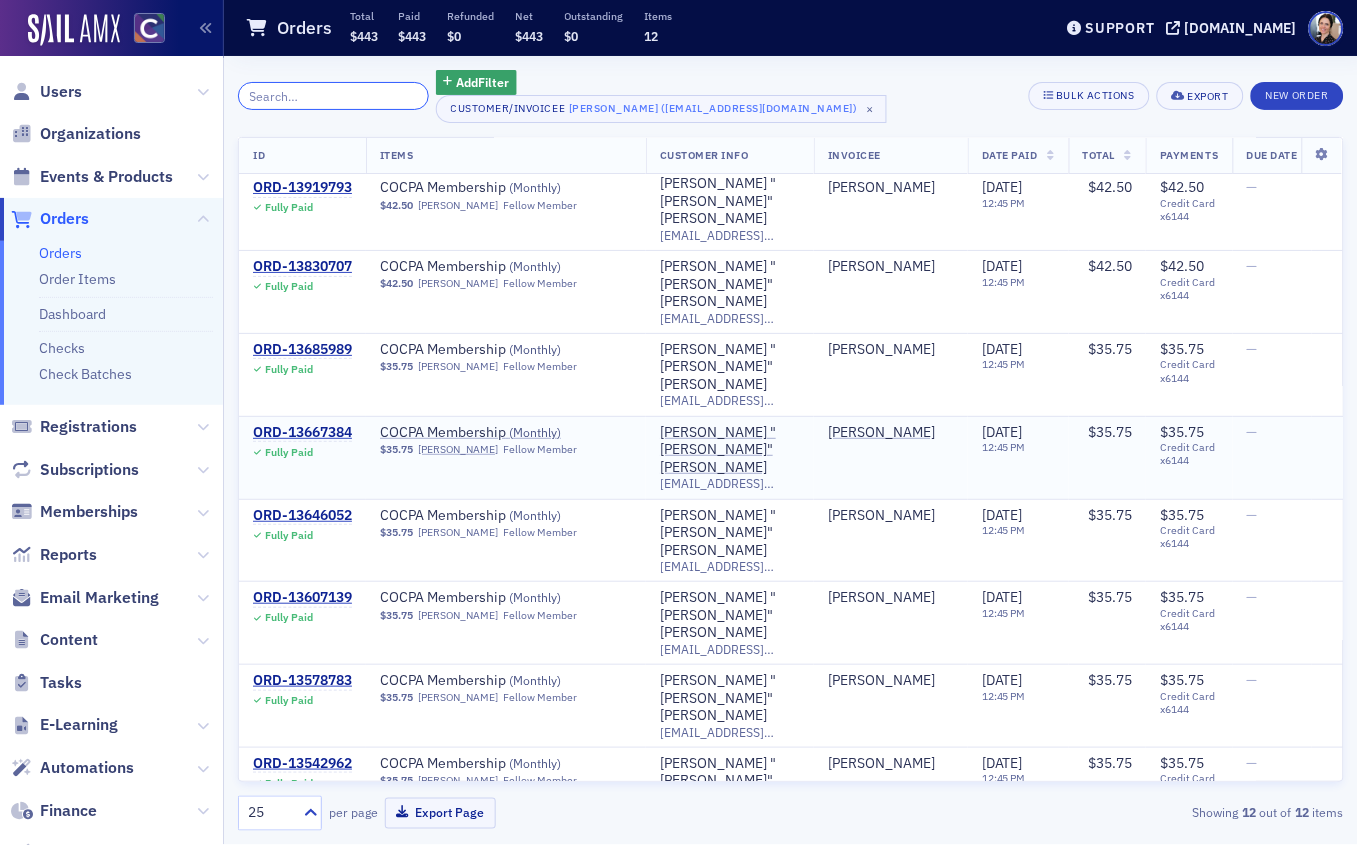 scroll, scrollTop: 0, scrollLeft: 0, axis: both 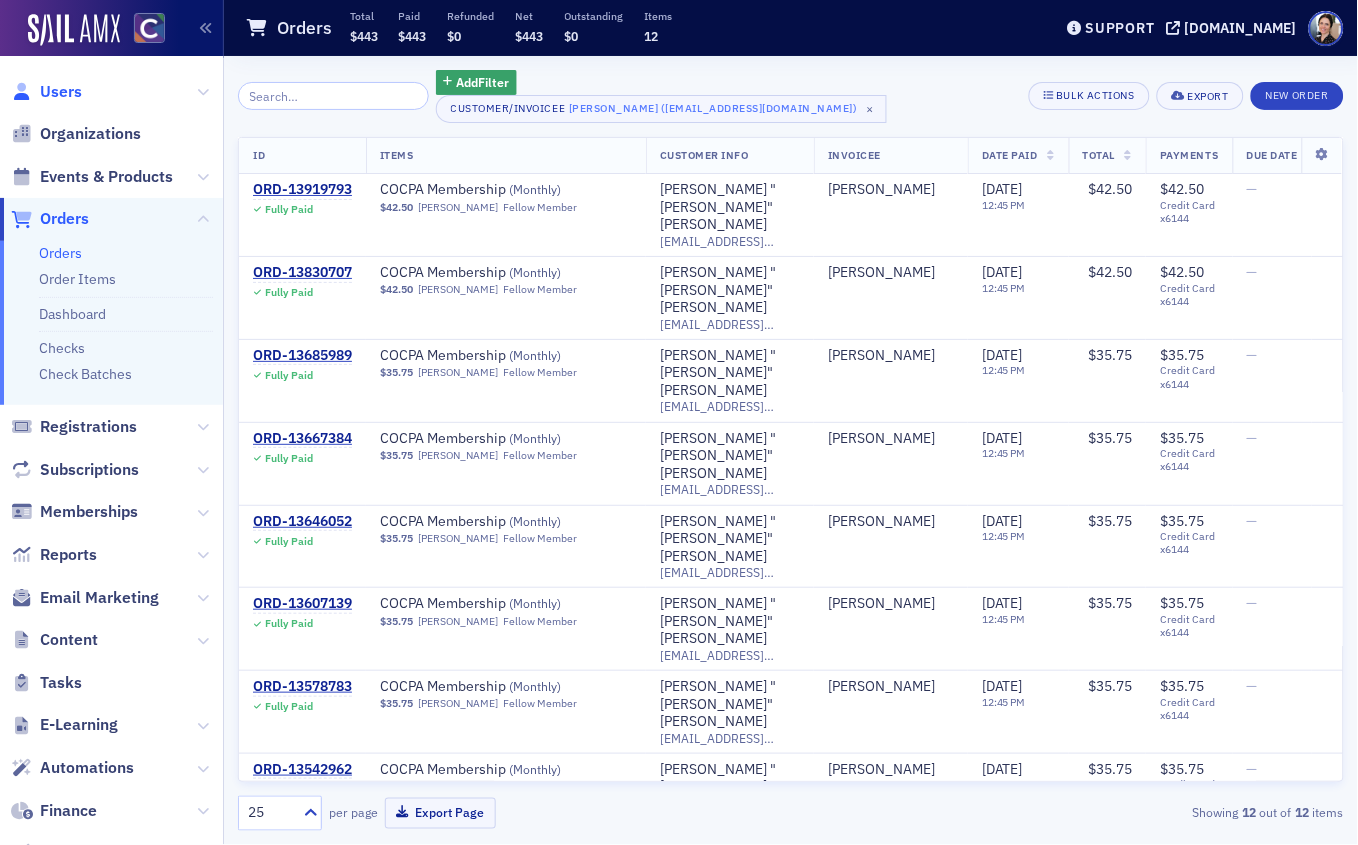 click on "Users" 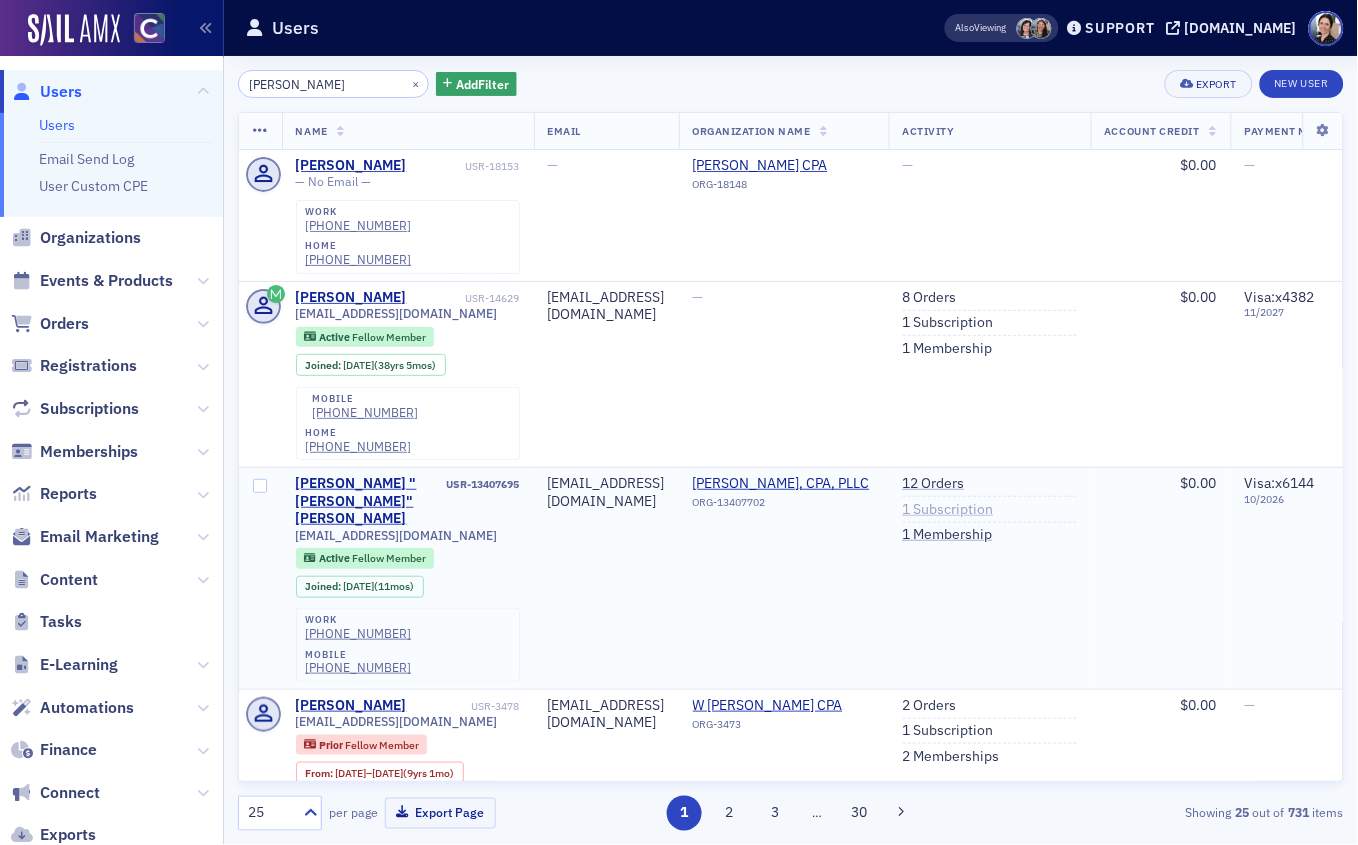 drag, startPoint x: 1049, startPoint y: 439, endPoint x: 1029, endPoint y: 441, distance: 20.09975 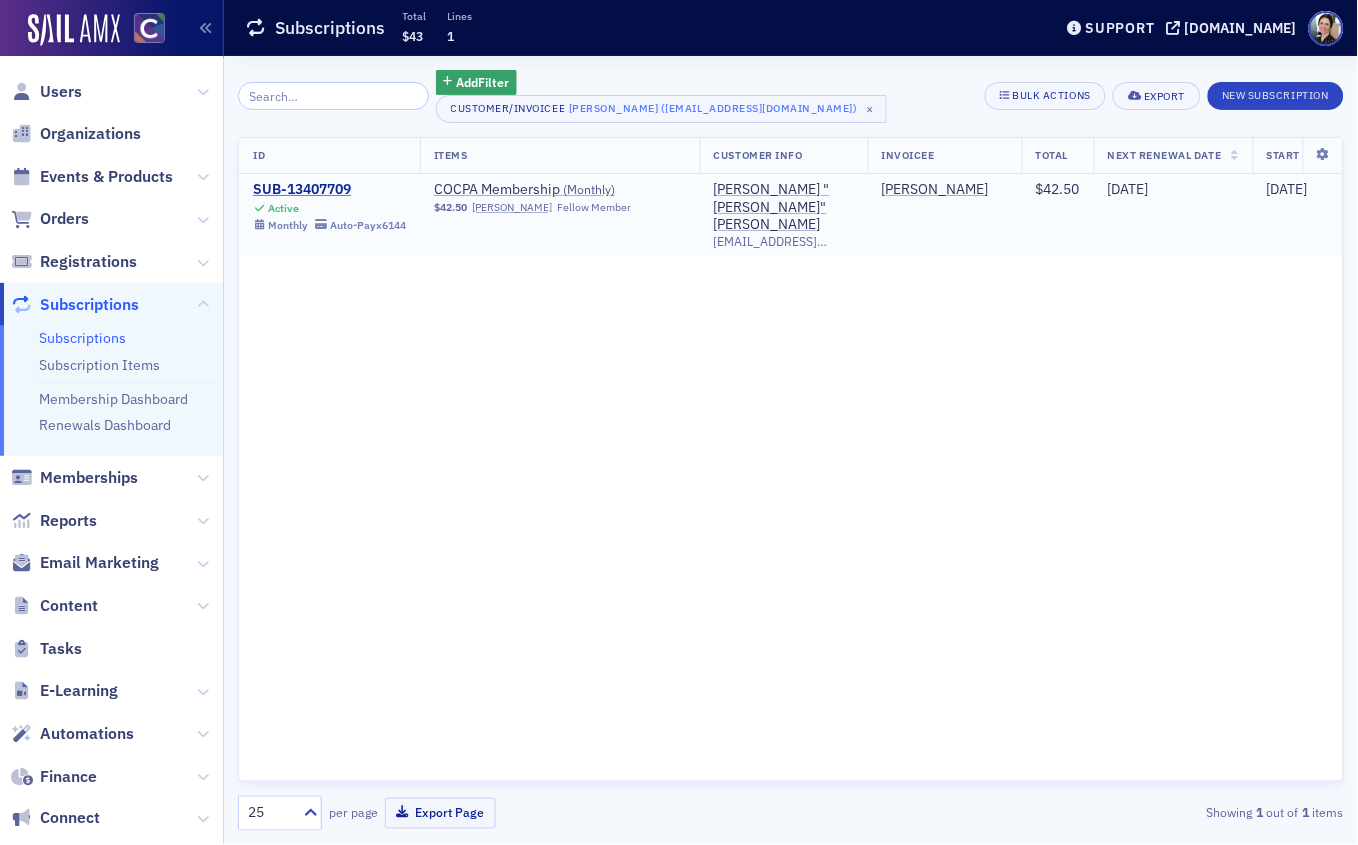 click on "SUB-13407709" 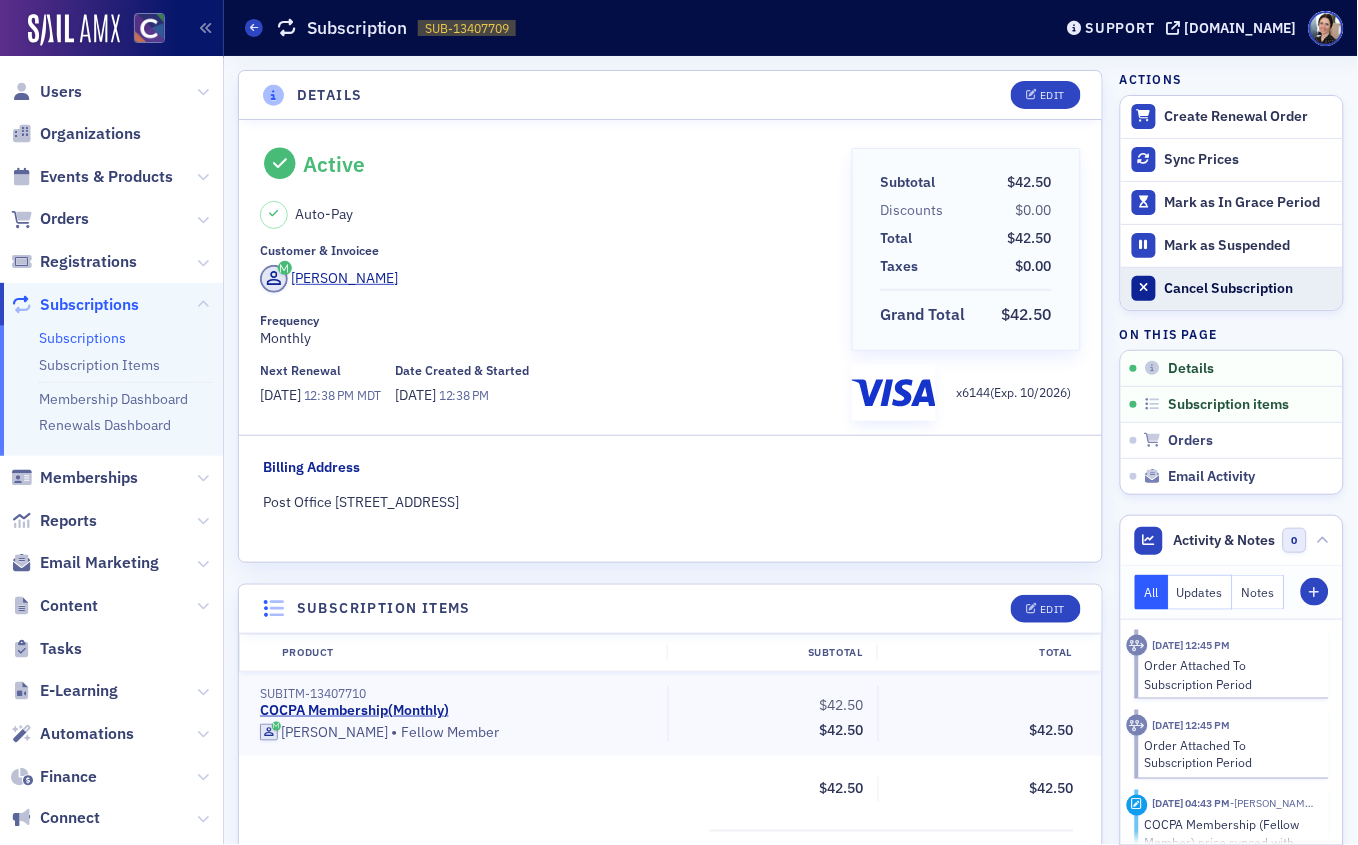 click on "Cancel Subscription" 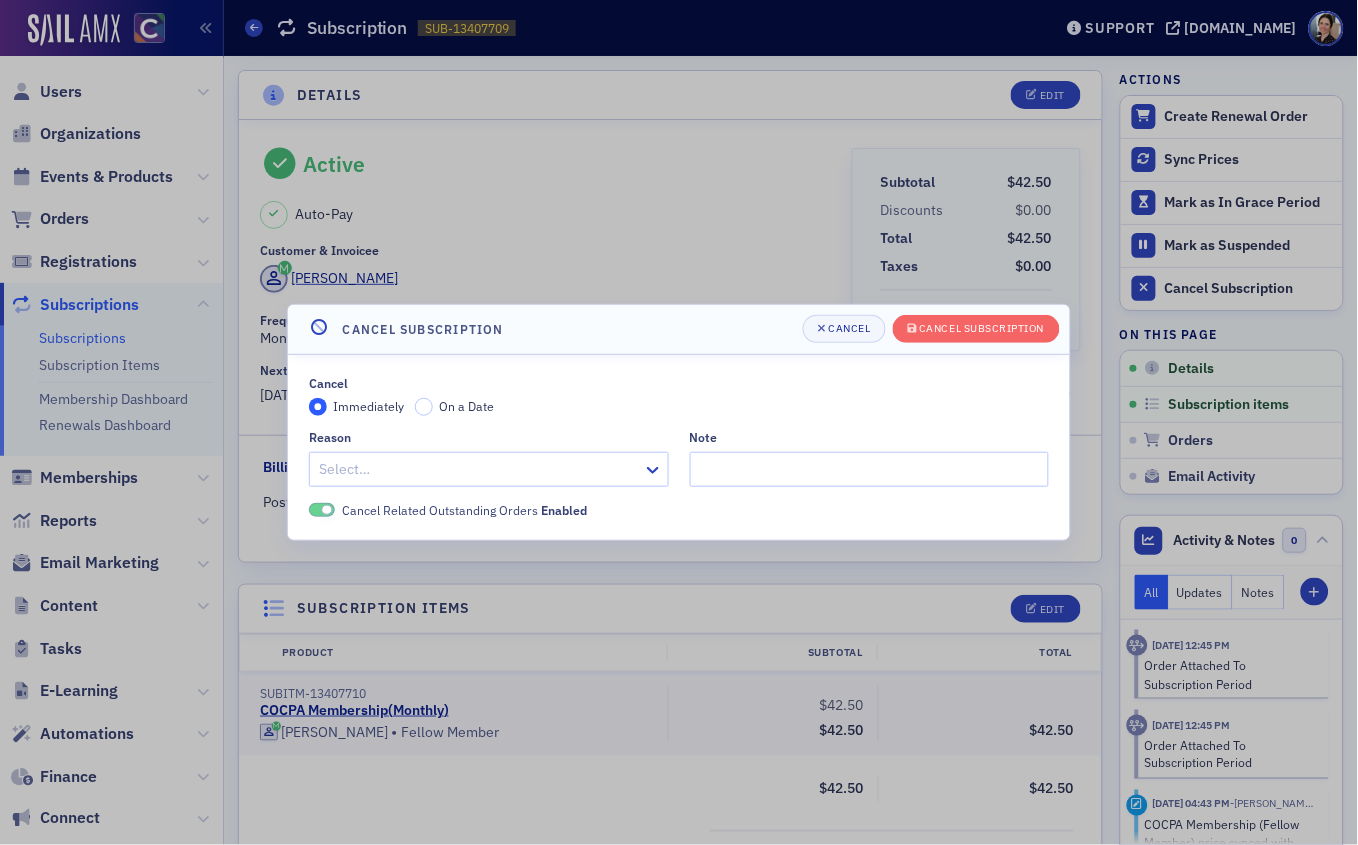 click at bounding box center [479, 469] 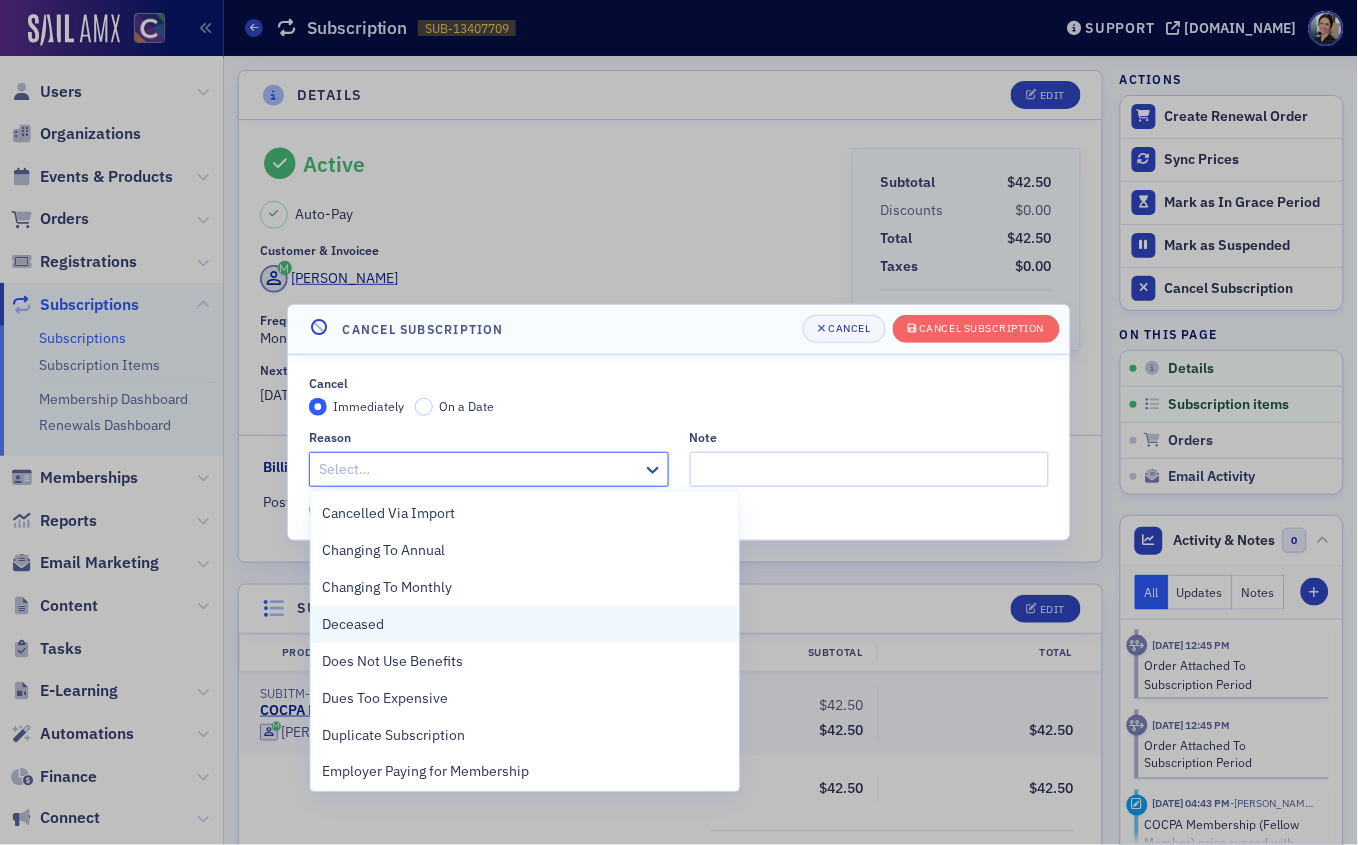 scroll, scrollTop: 780, scrollLeft: 0, axis: vertical 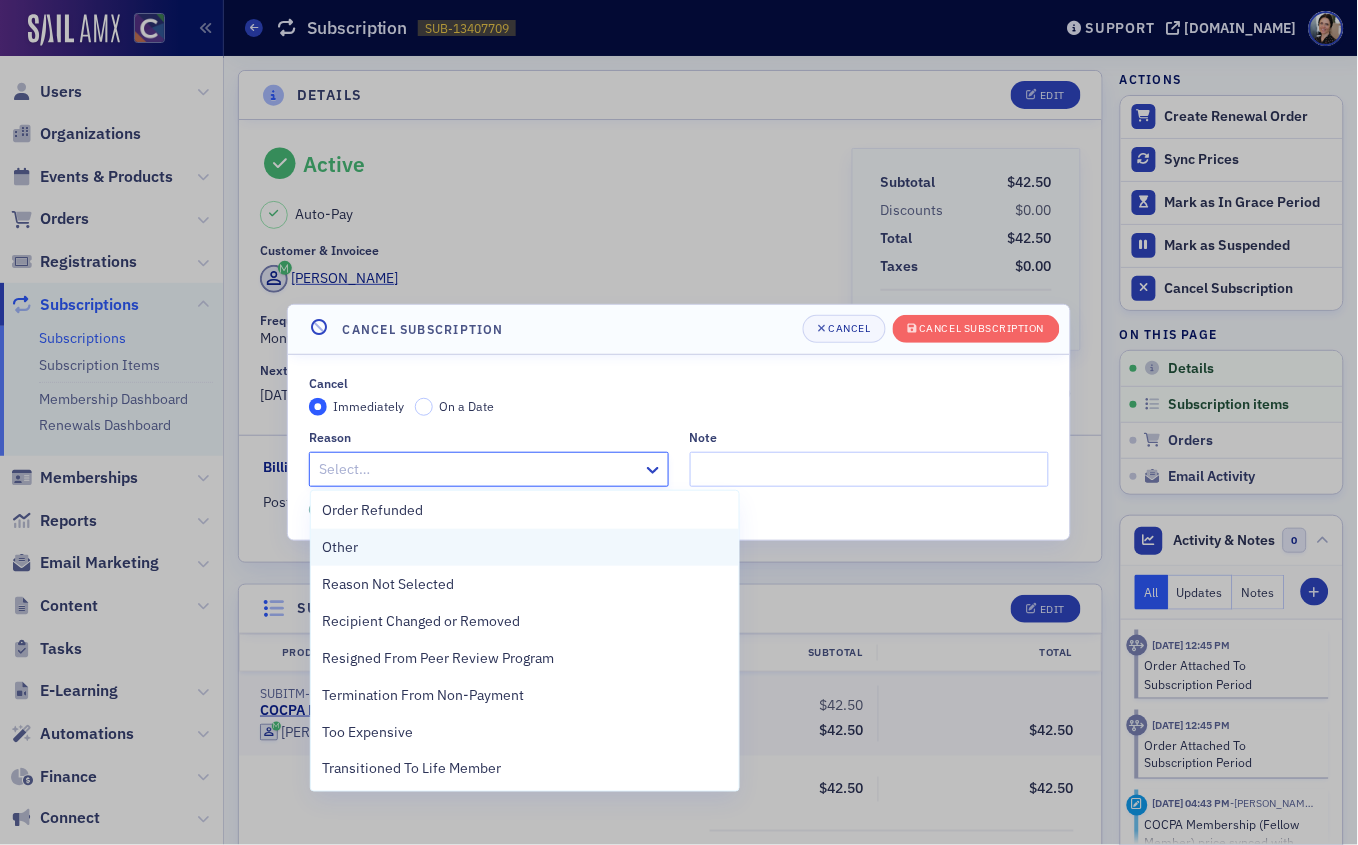 click on "Other" at bounding box center [341, 547] 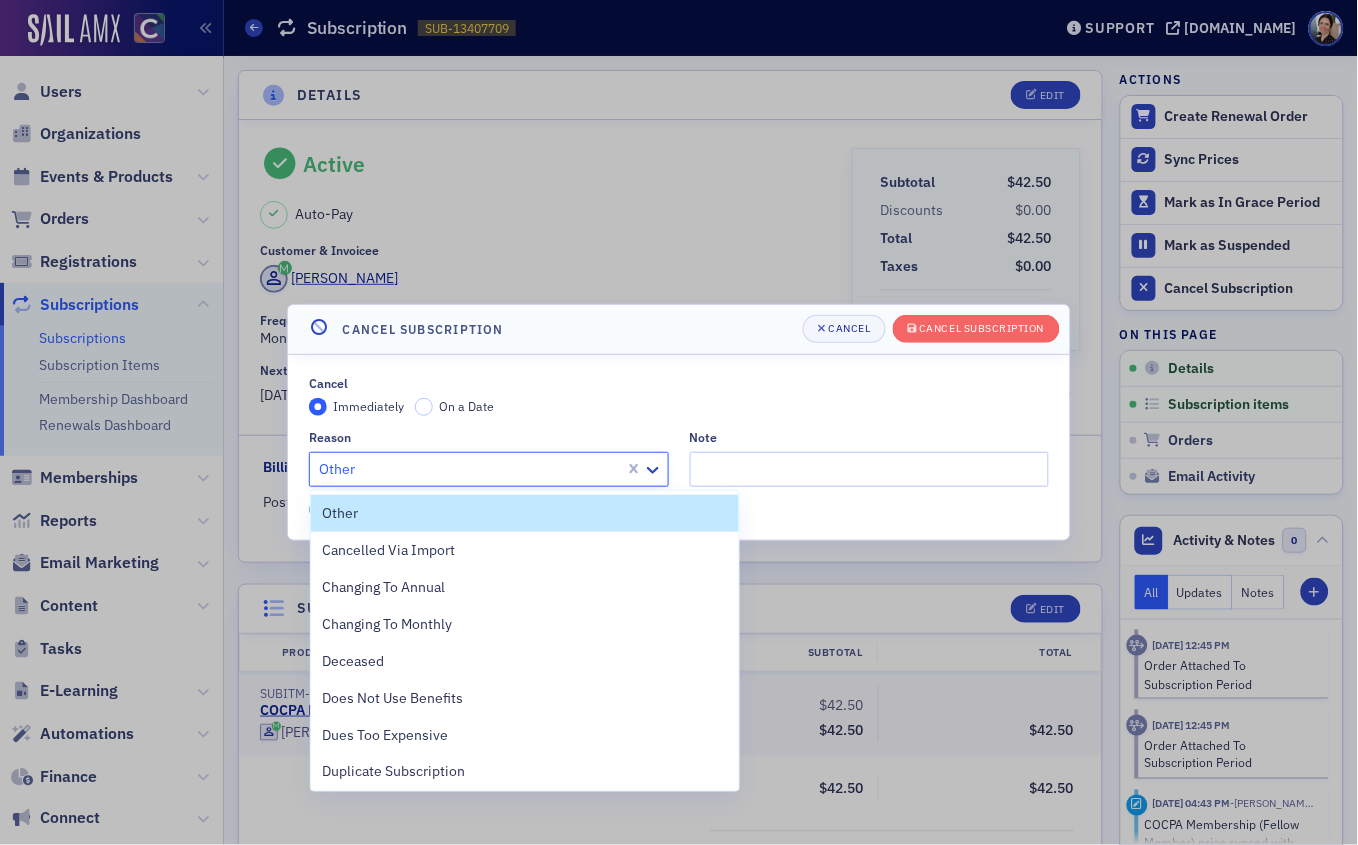click at bounding box center [470, 469] 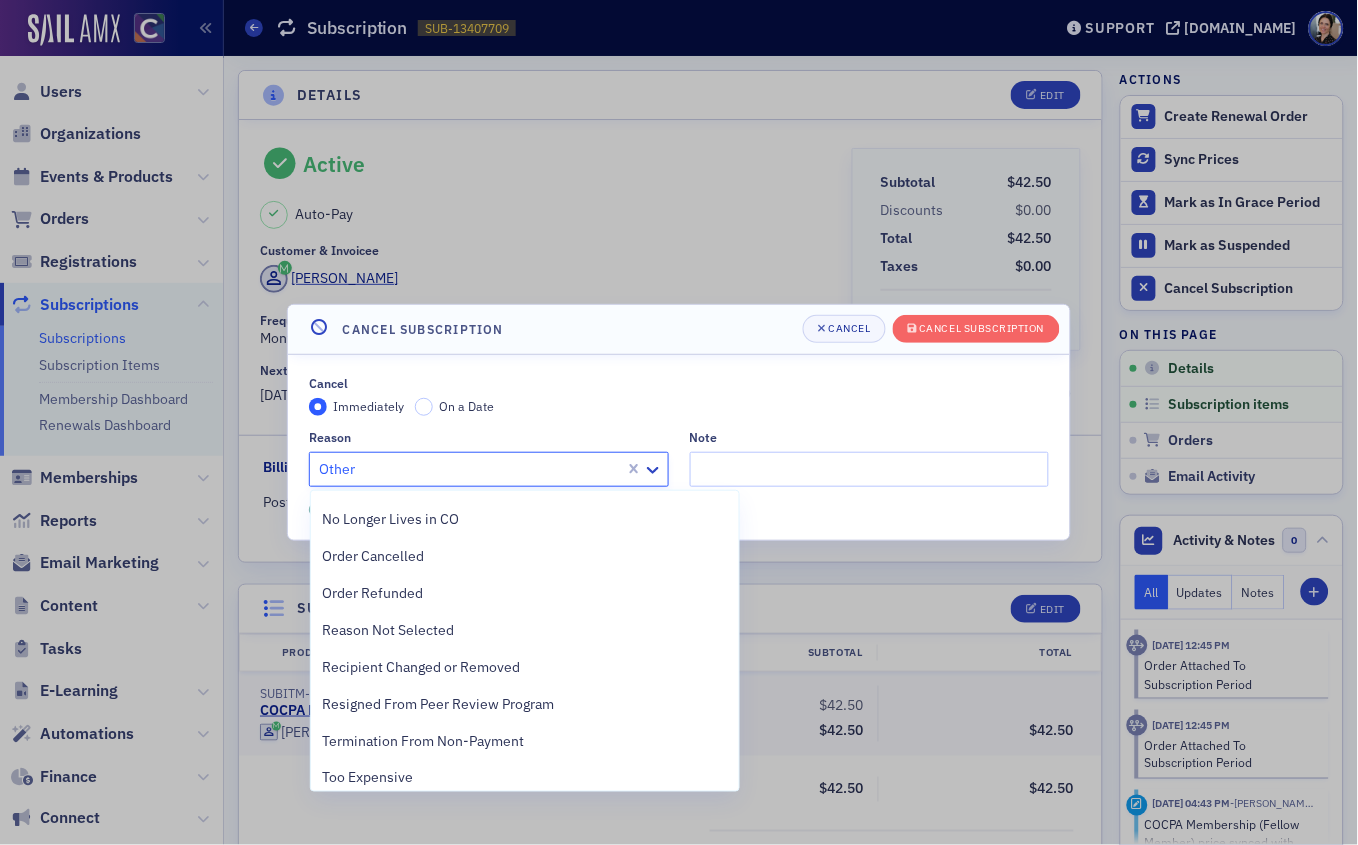 scroll, scrollTop: 780, scrollLeft: 0, axis: vertical 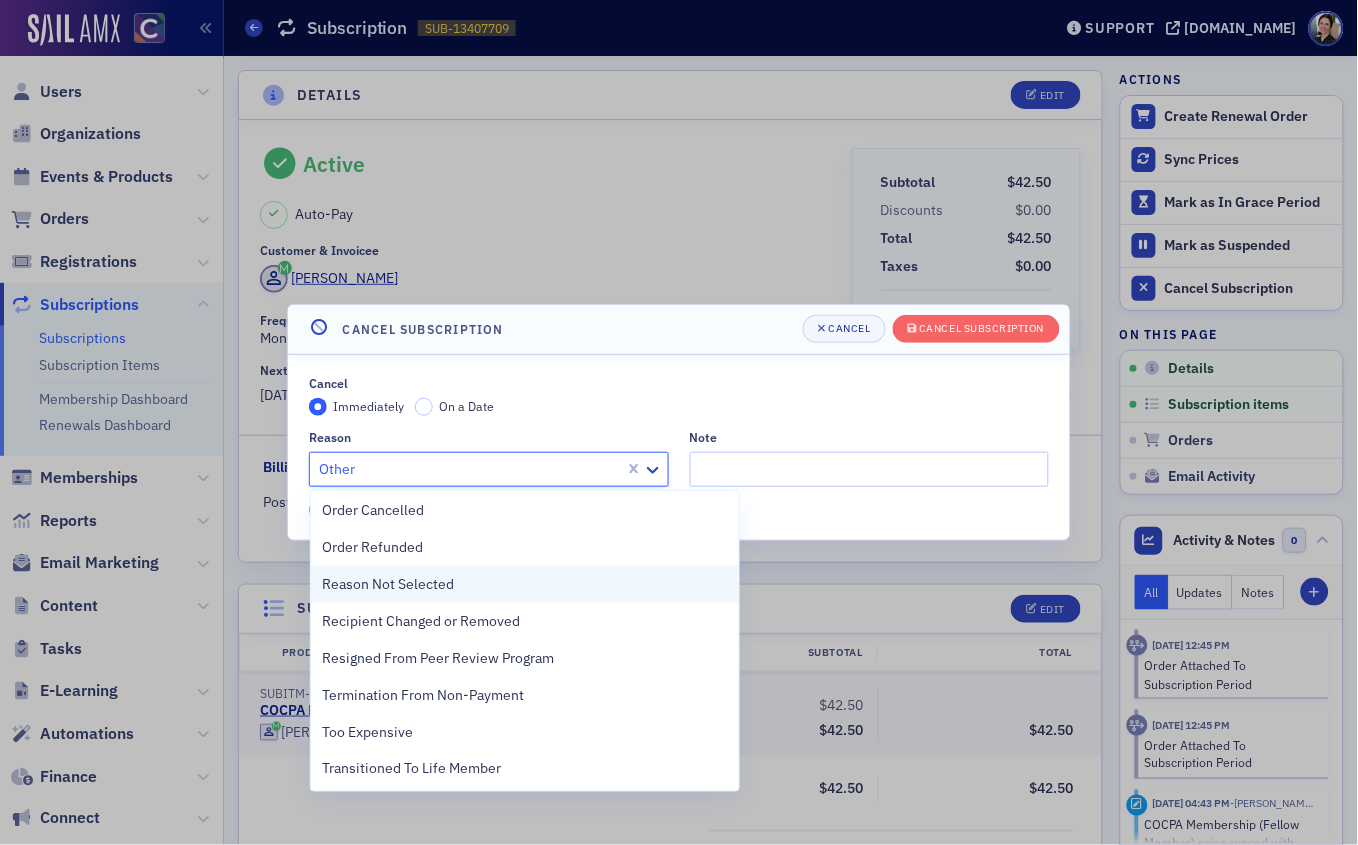 click on "Reason Not Selected" at bounding box center (389, 584) 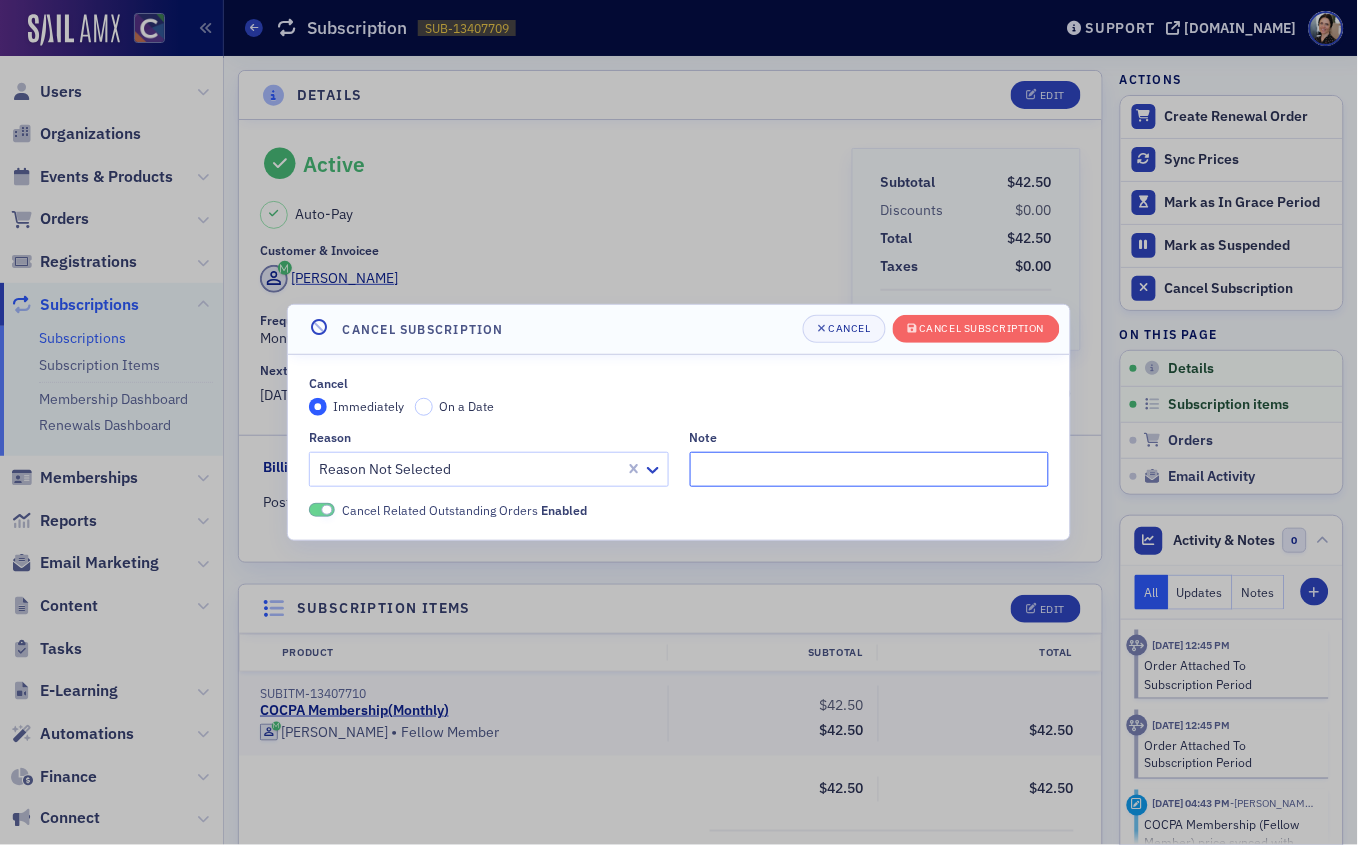 click on "Note" at bounding box center (870, 469) 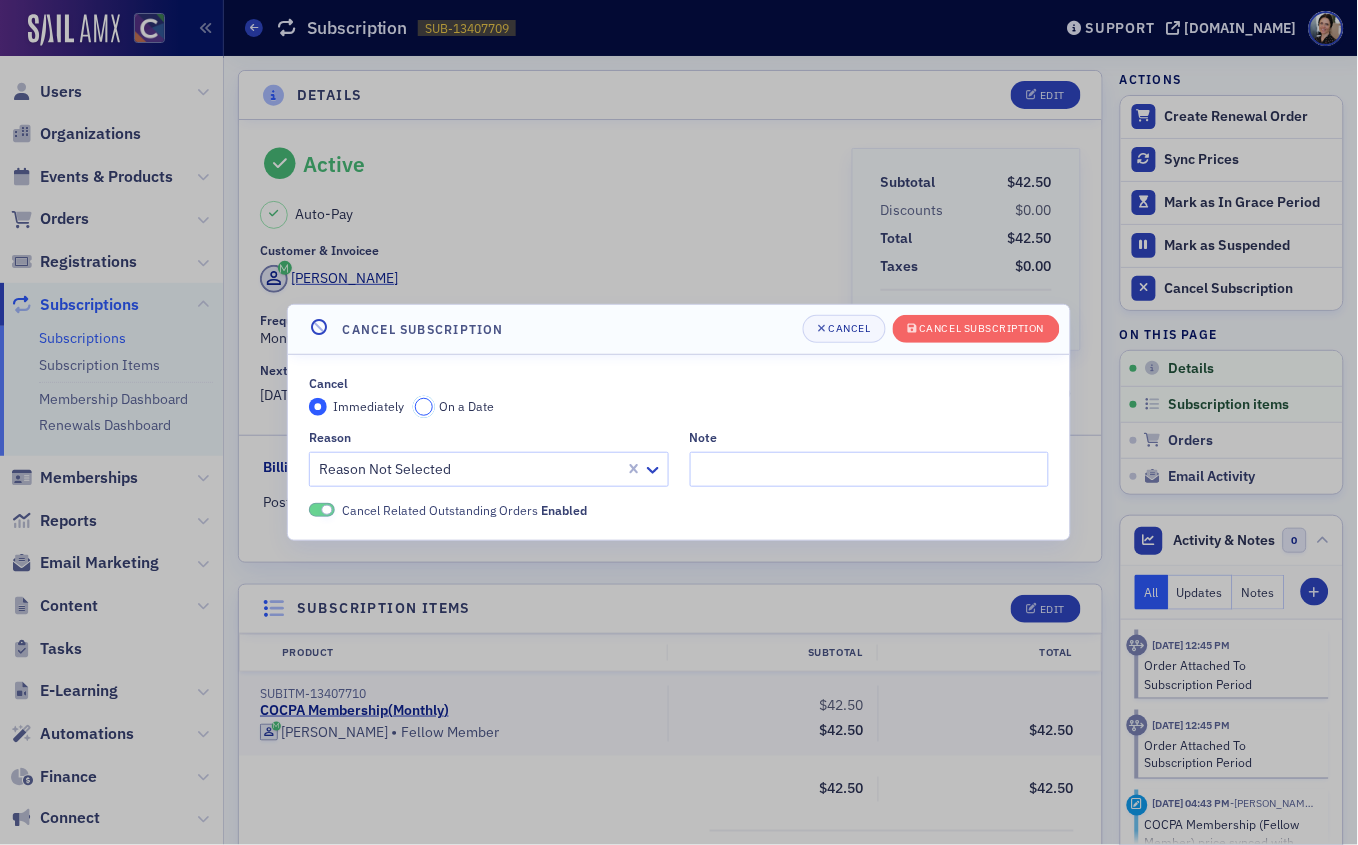 click on "On a Date" at bounding box center [424, 407] 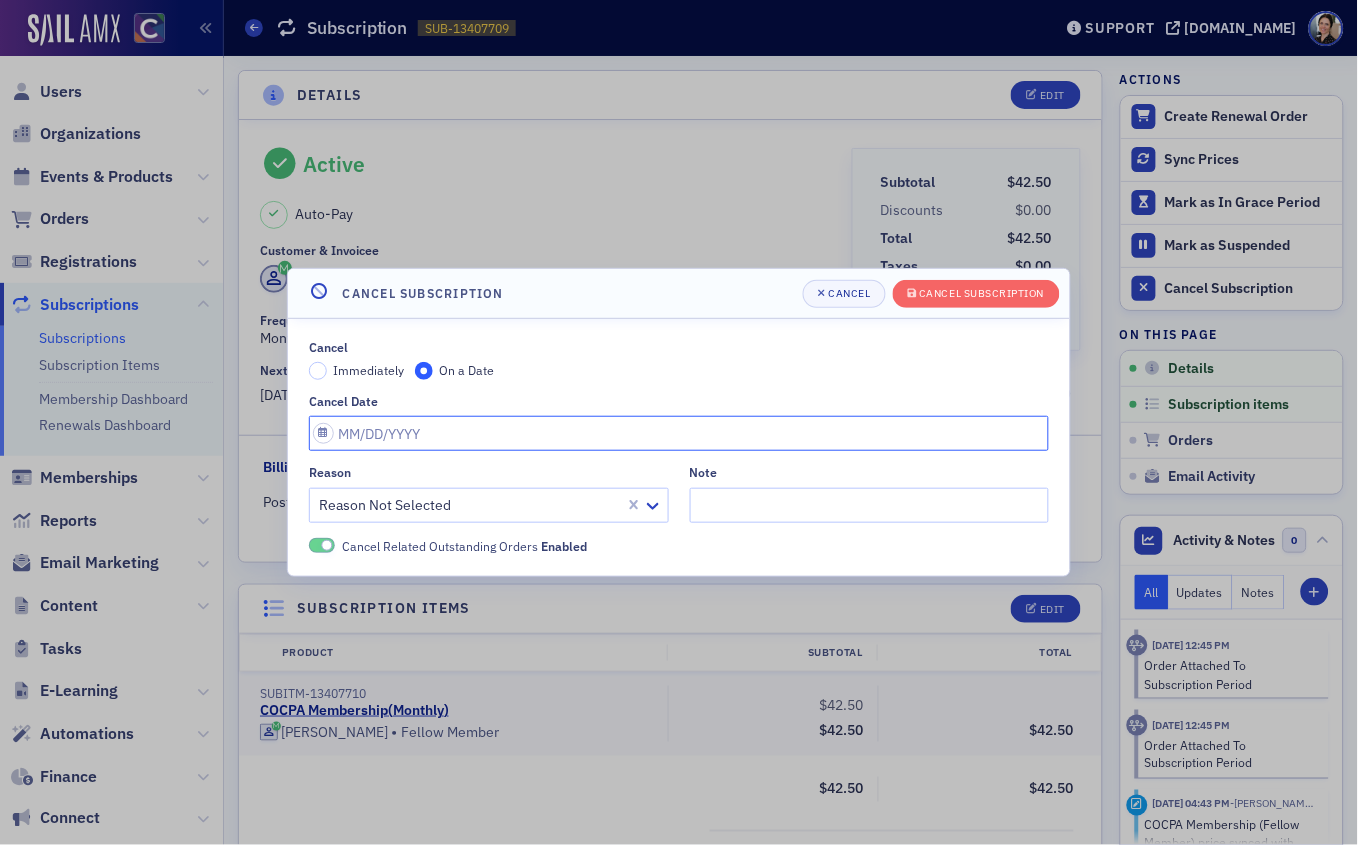 select on "6" 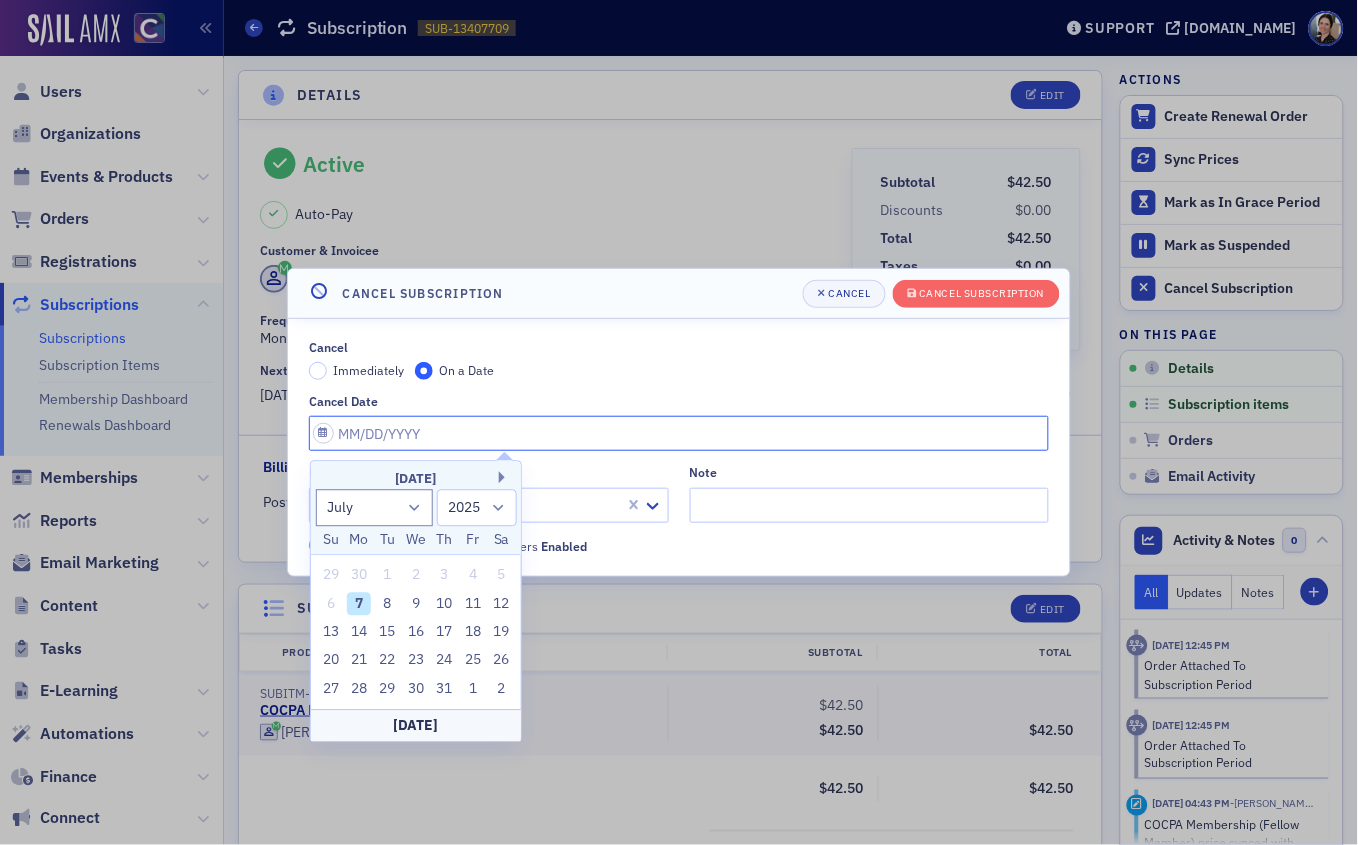 click on "Cancel Date" at bounding box center [679, 433] 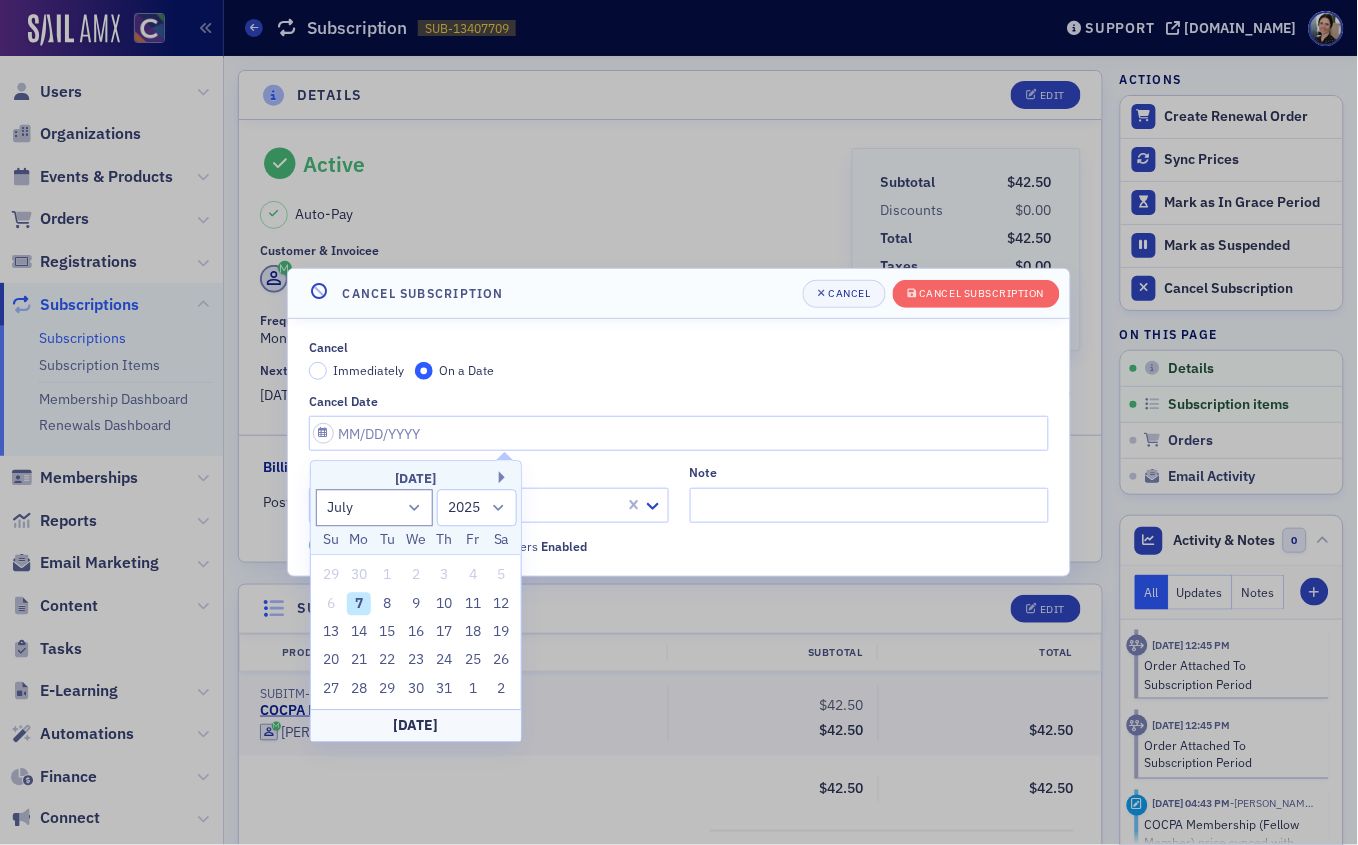 click on "9" at bounding box center (416, 604) 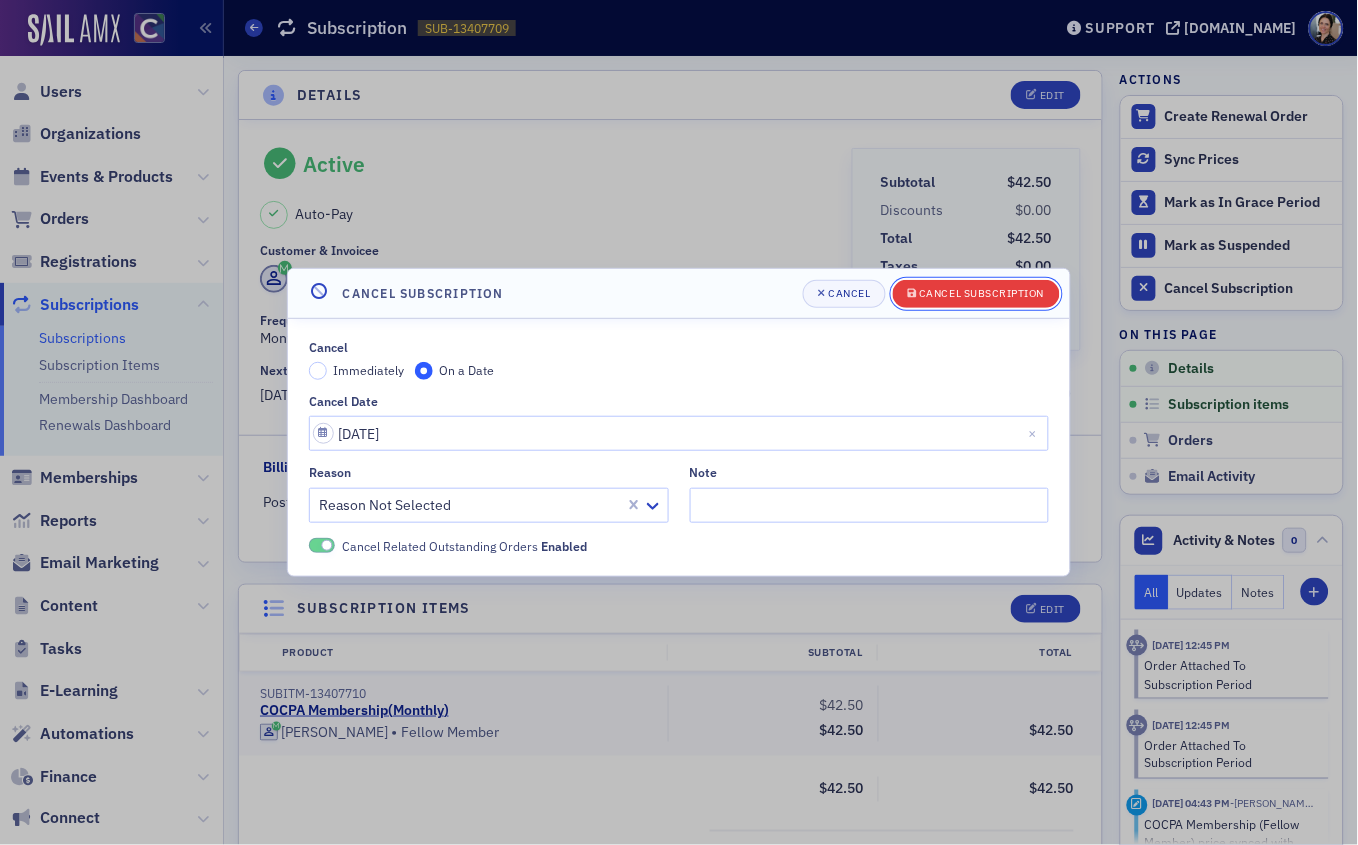 click on "Cancel Subscription" at bounding box center (982, 293) 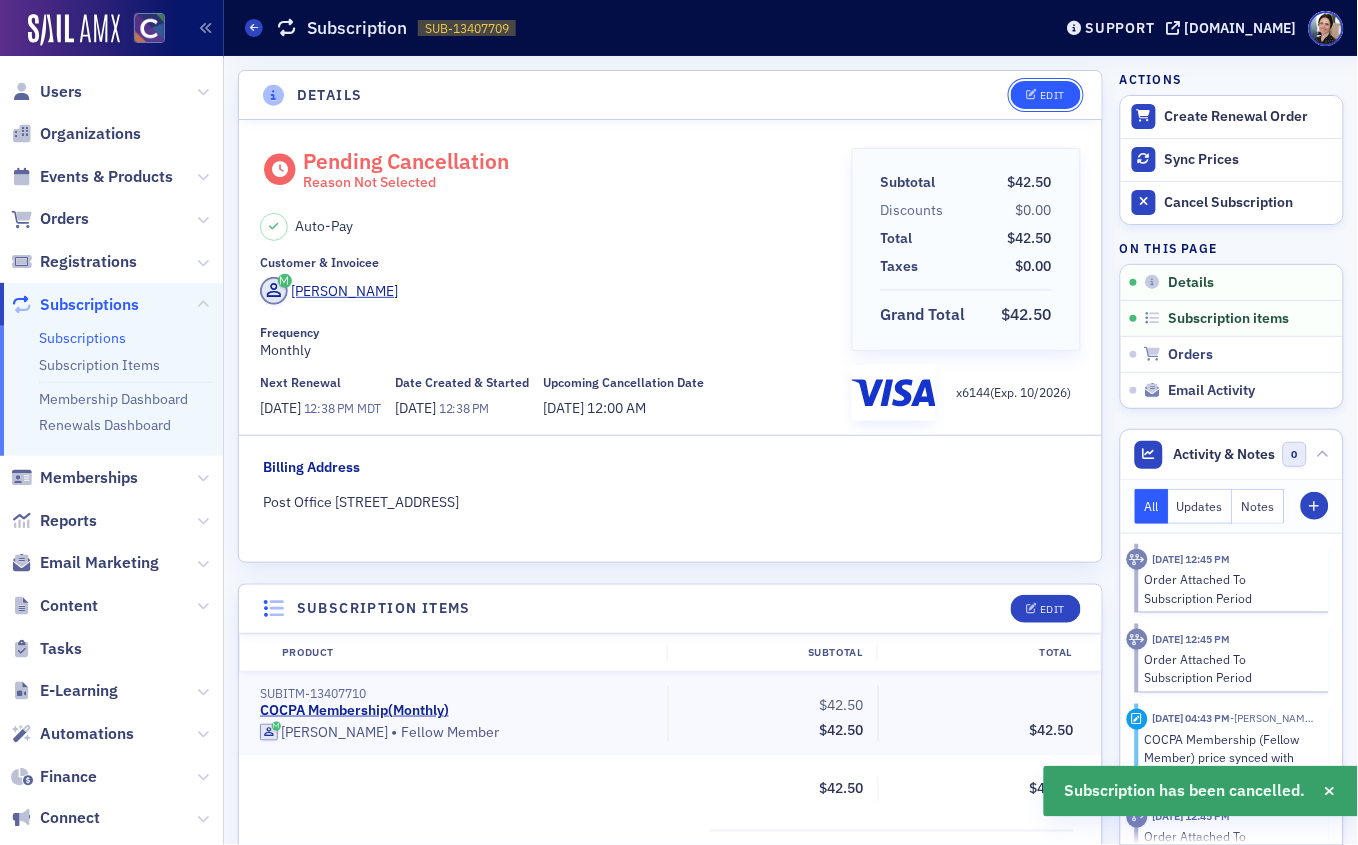 click on "Edit" 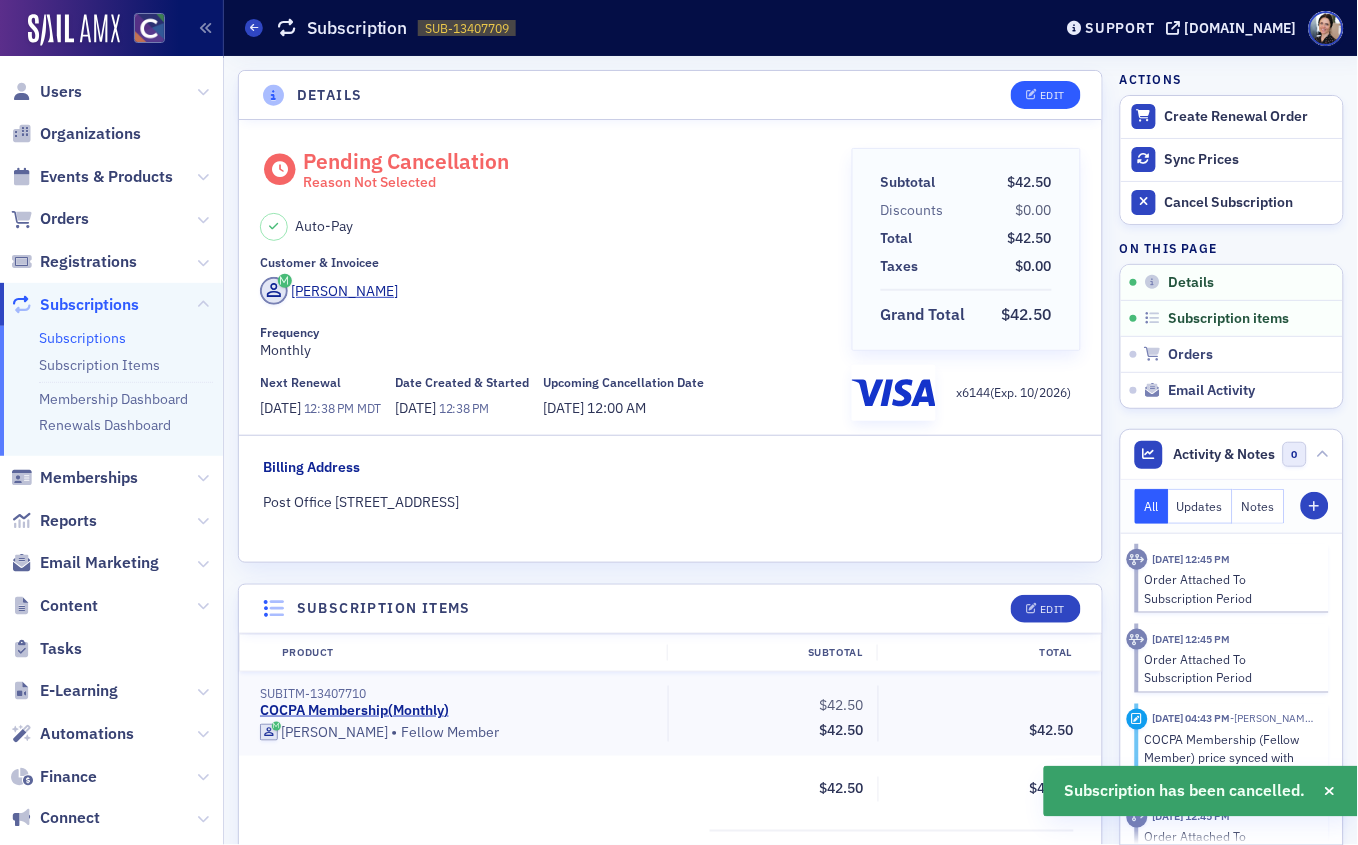 scroll, scrollTop: 4, scrollLeft: 0, axis: vertical 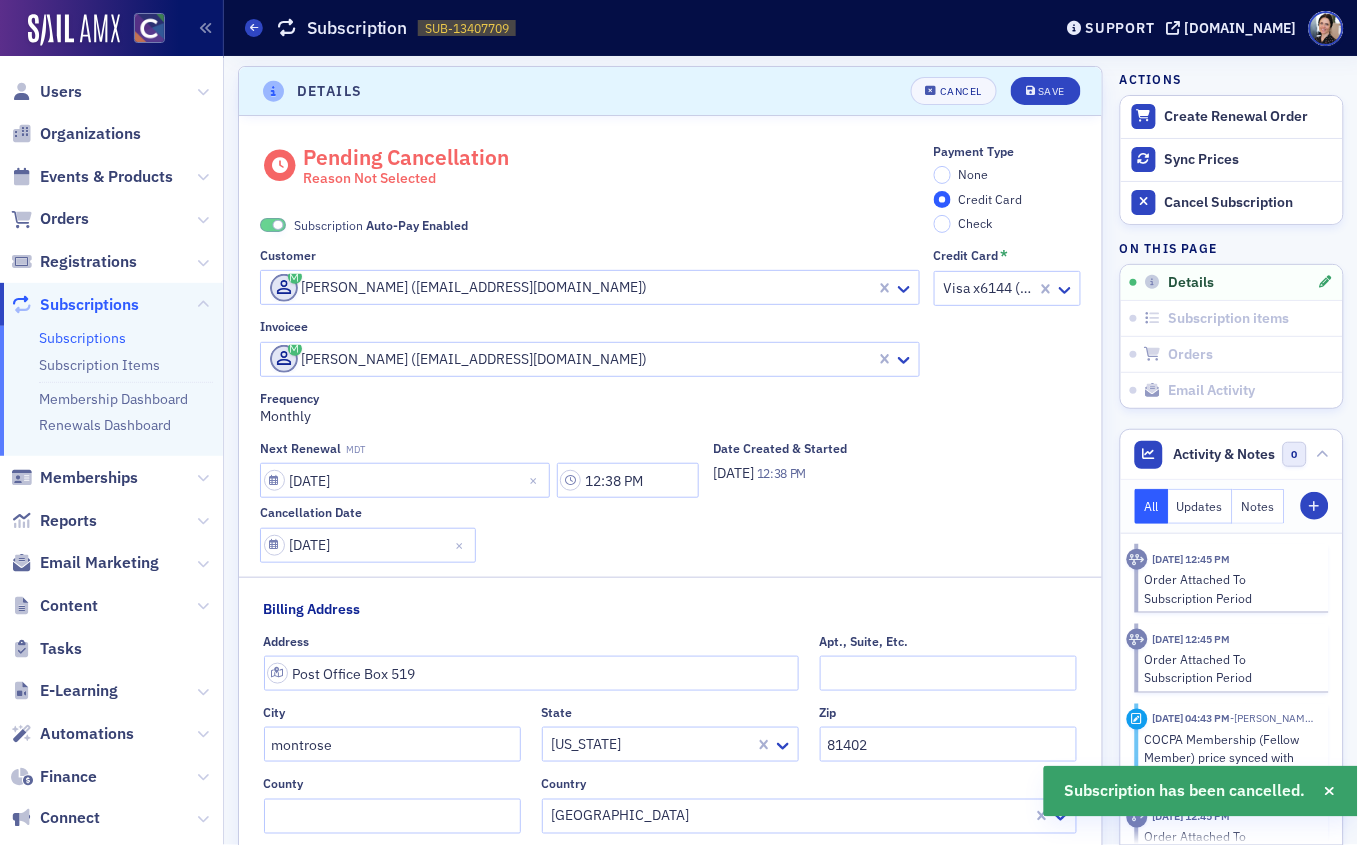 click 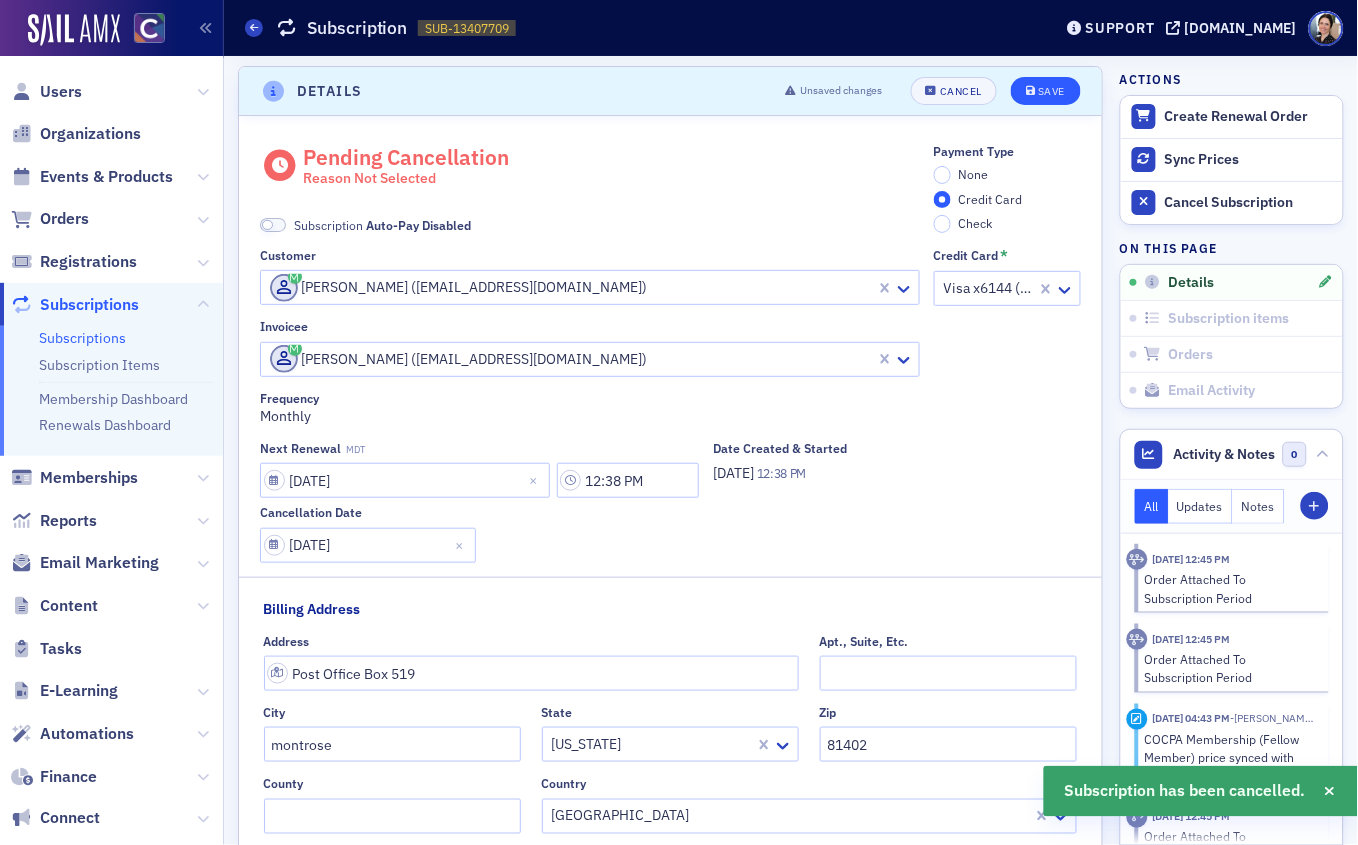 drag, startPoint x: 965, startPoint y: 170, endPoint x: 1052, endPoint y: 102, distance: 110.42192 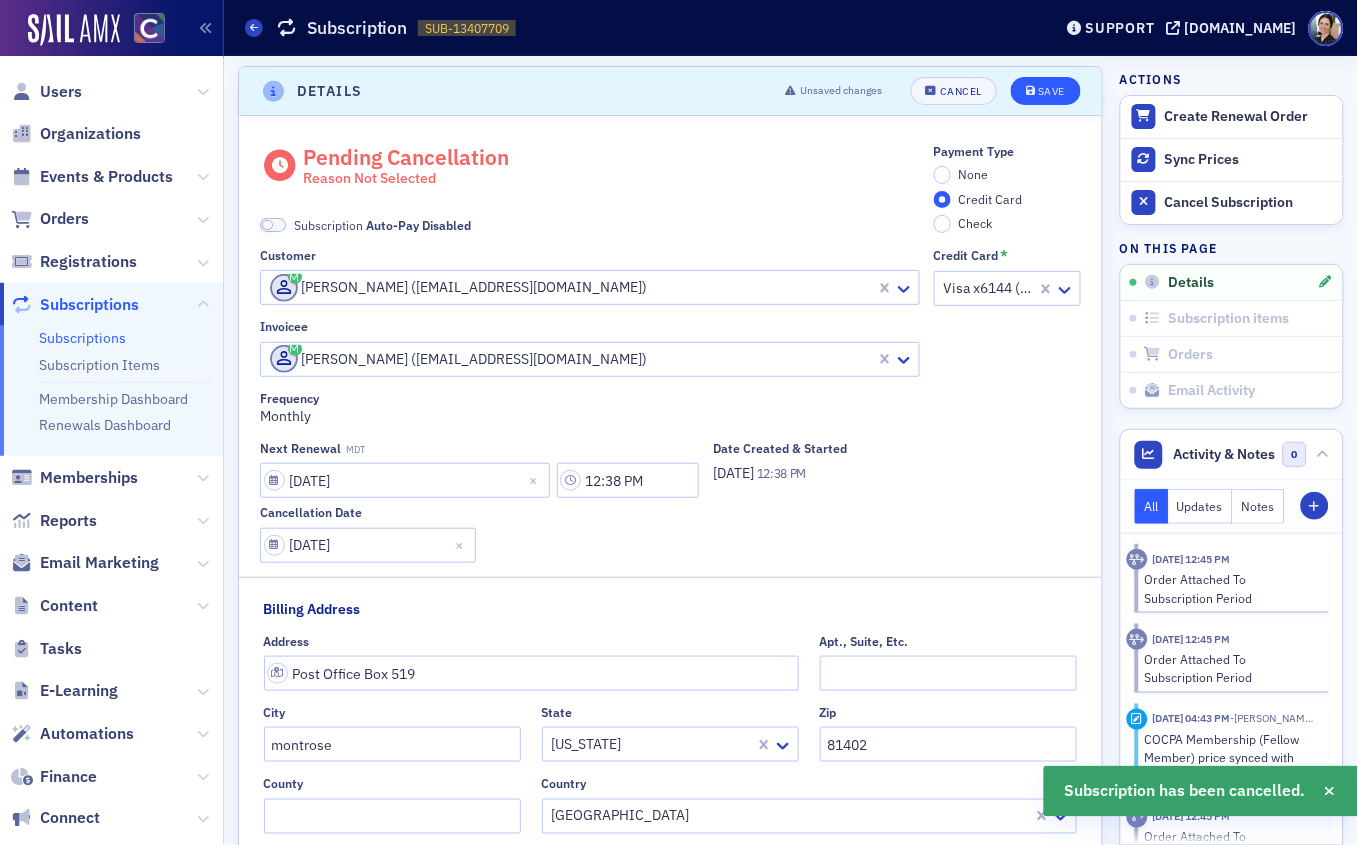 click on "None" 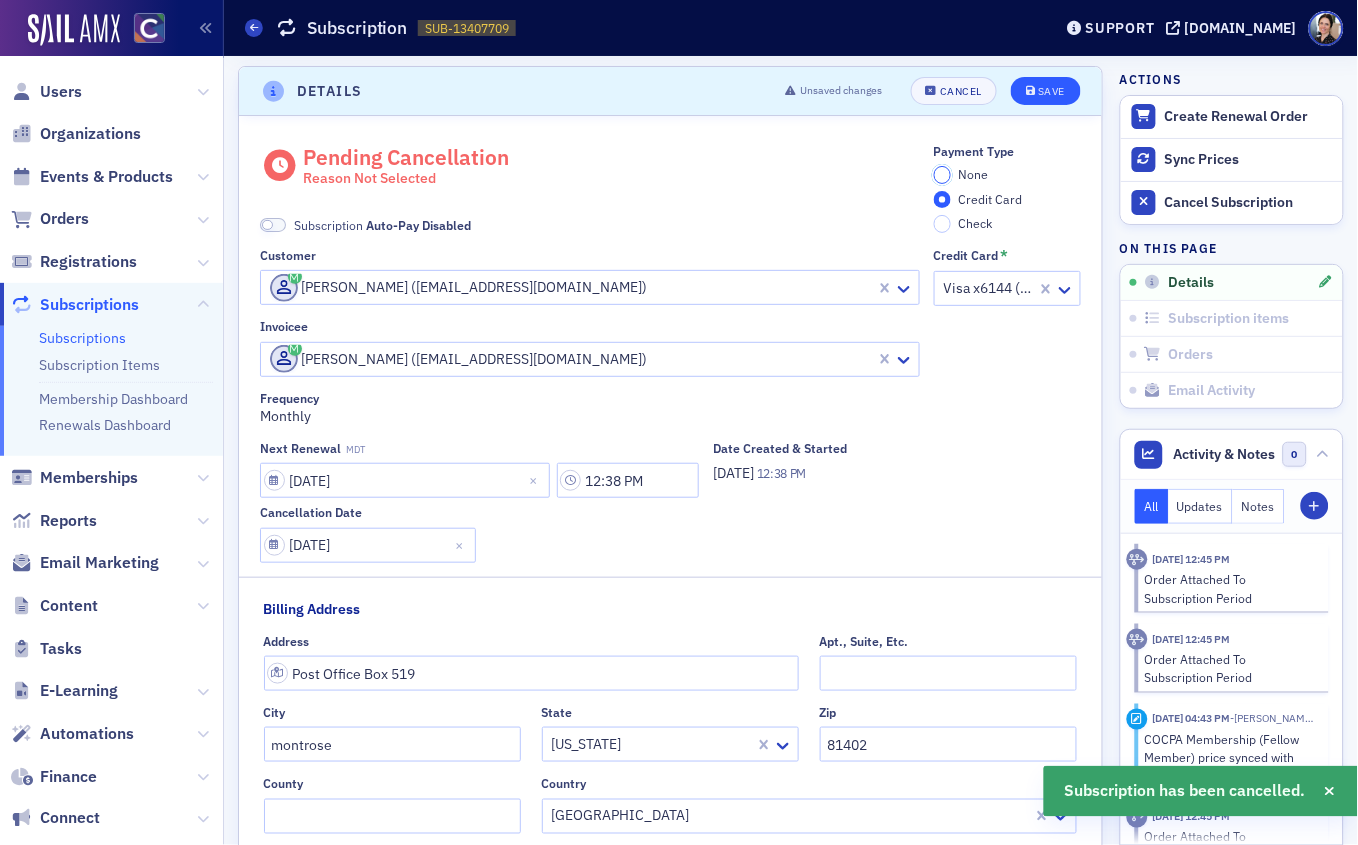 click on "None" 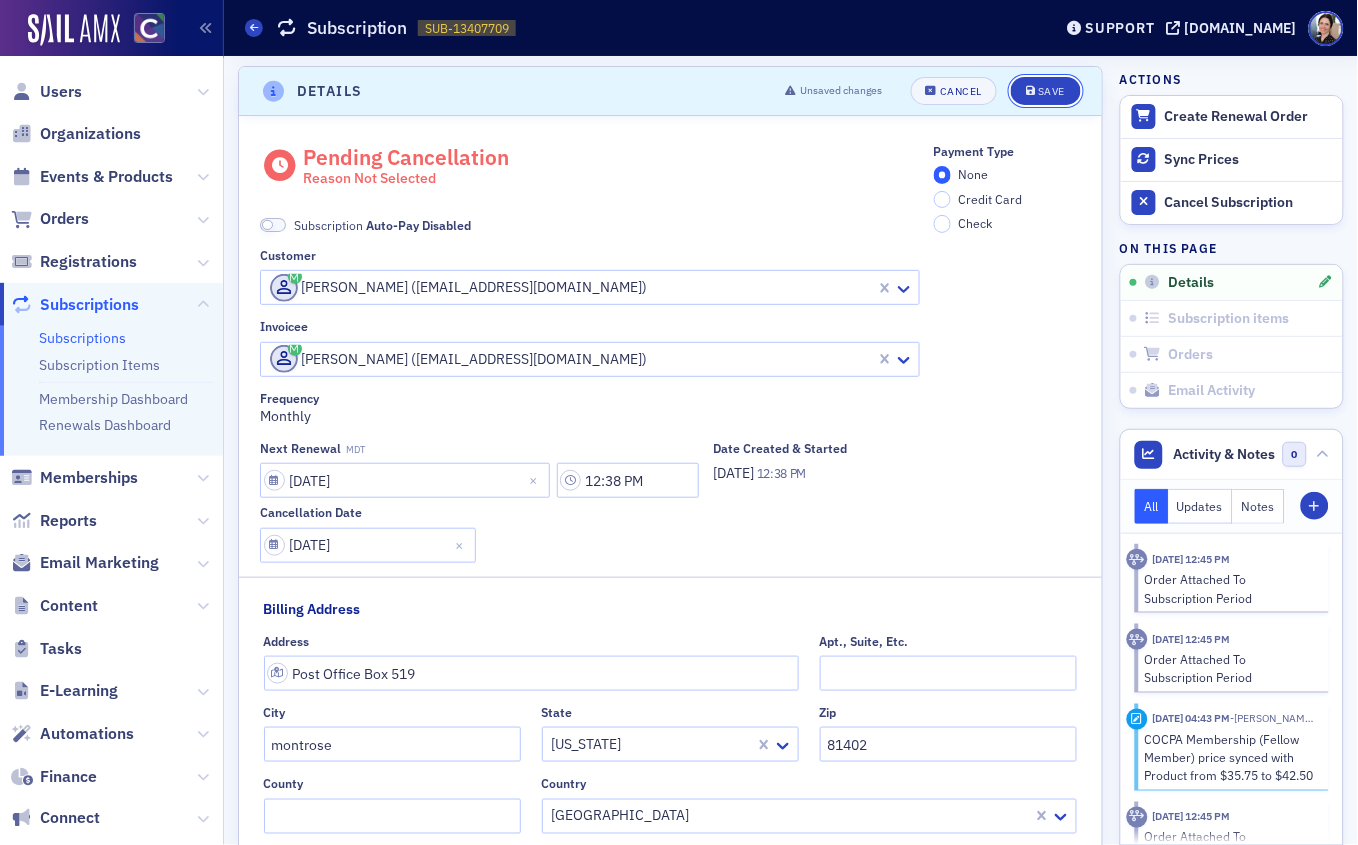 drag, startPoint x: 1053, startPoint y: 93, endPoint x: 883, endPoint y: 106, distance: 170.49634 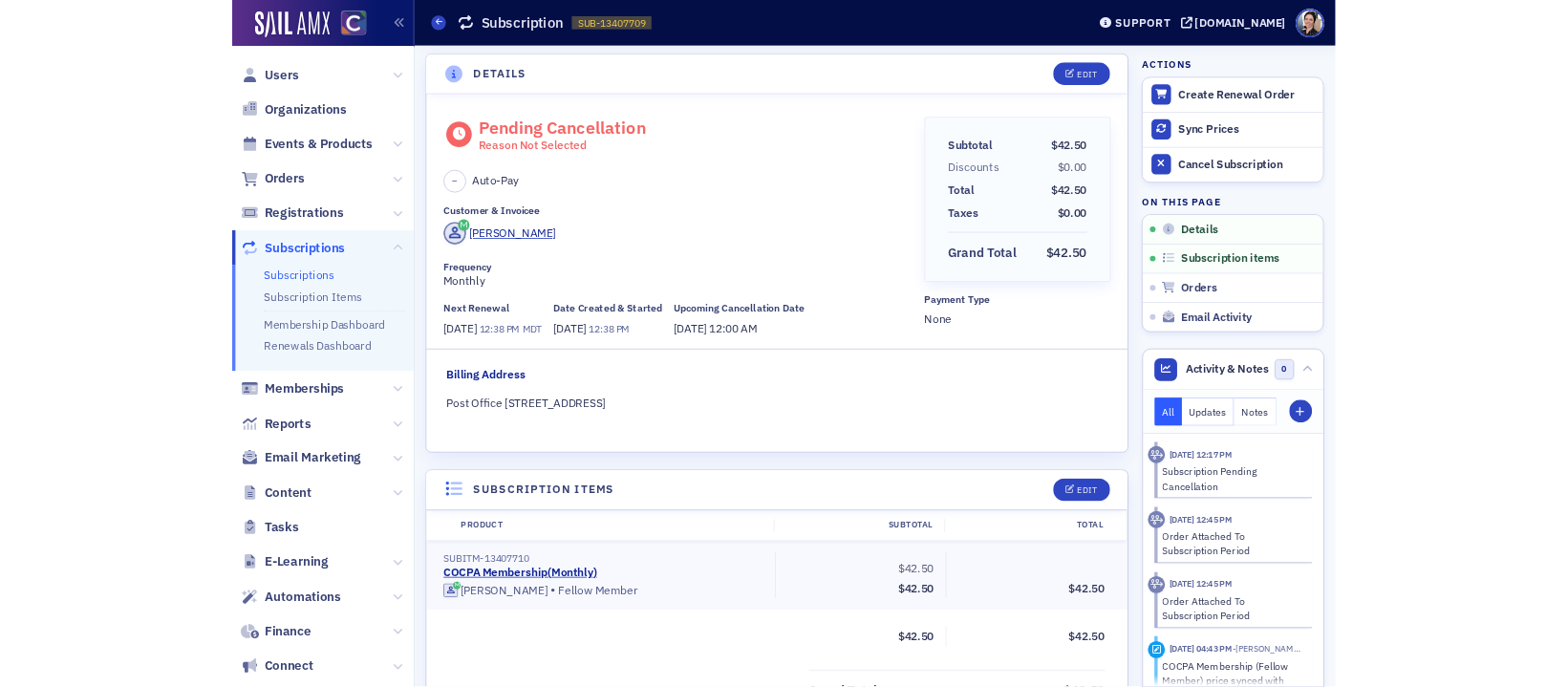 scroll, scrollTop: 0, scrollLeft: 0, axis: both 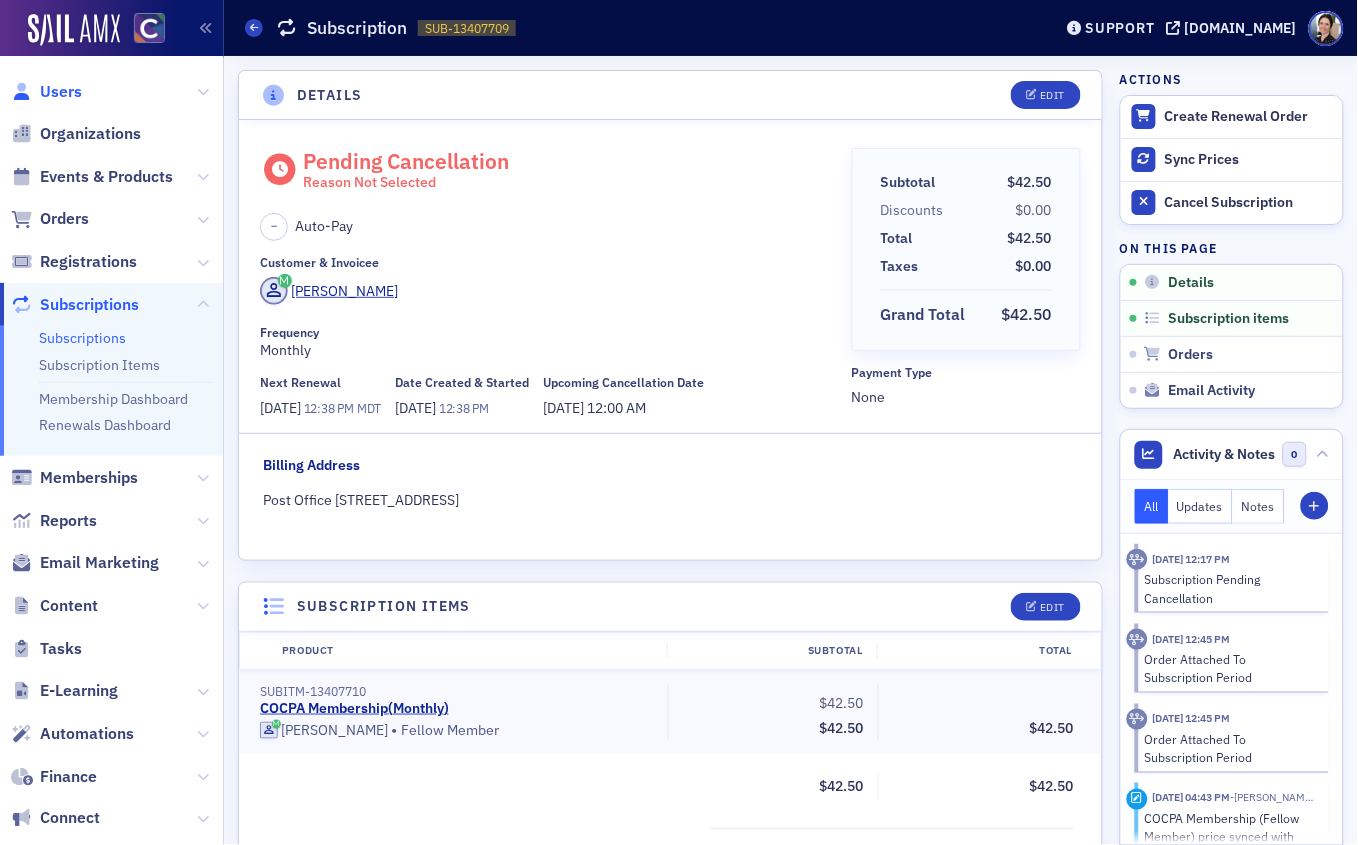 click on "Users" 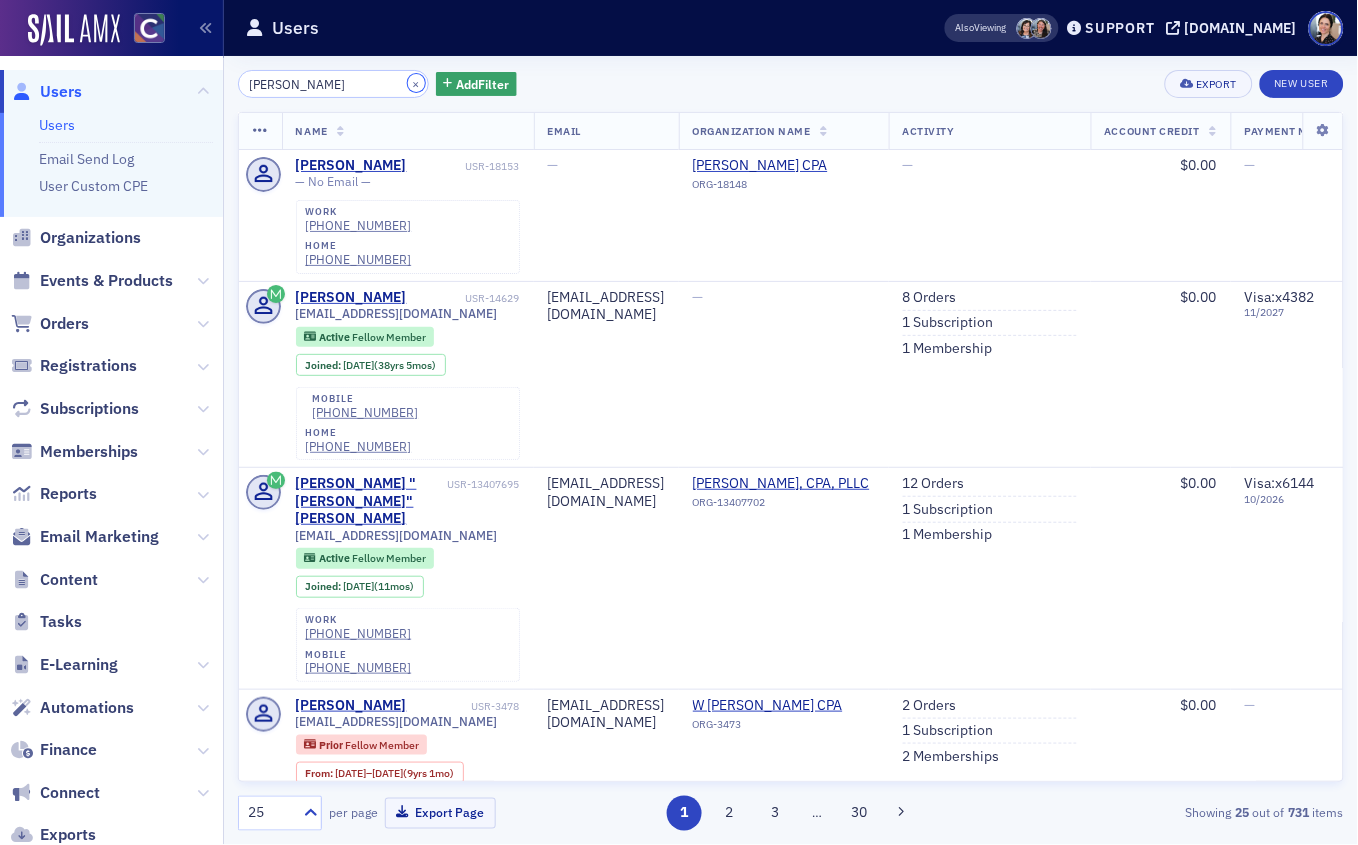 drag, startPoint x: 400, startPoint y: 84, endPoint x: 366, endPoint y: 89, distance: 34.36568 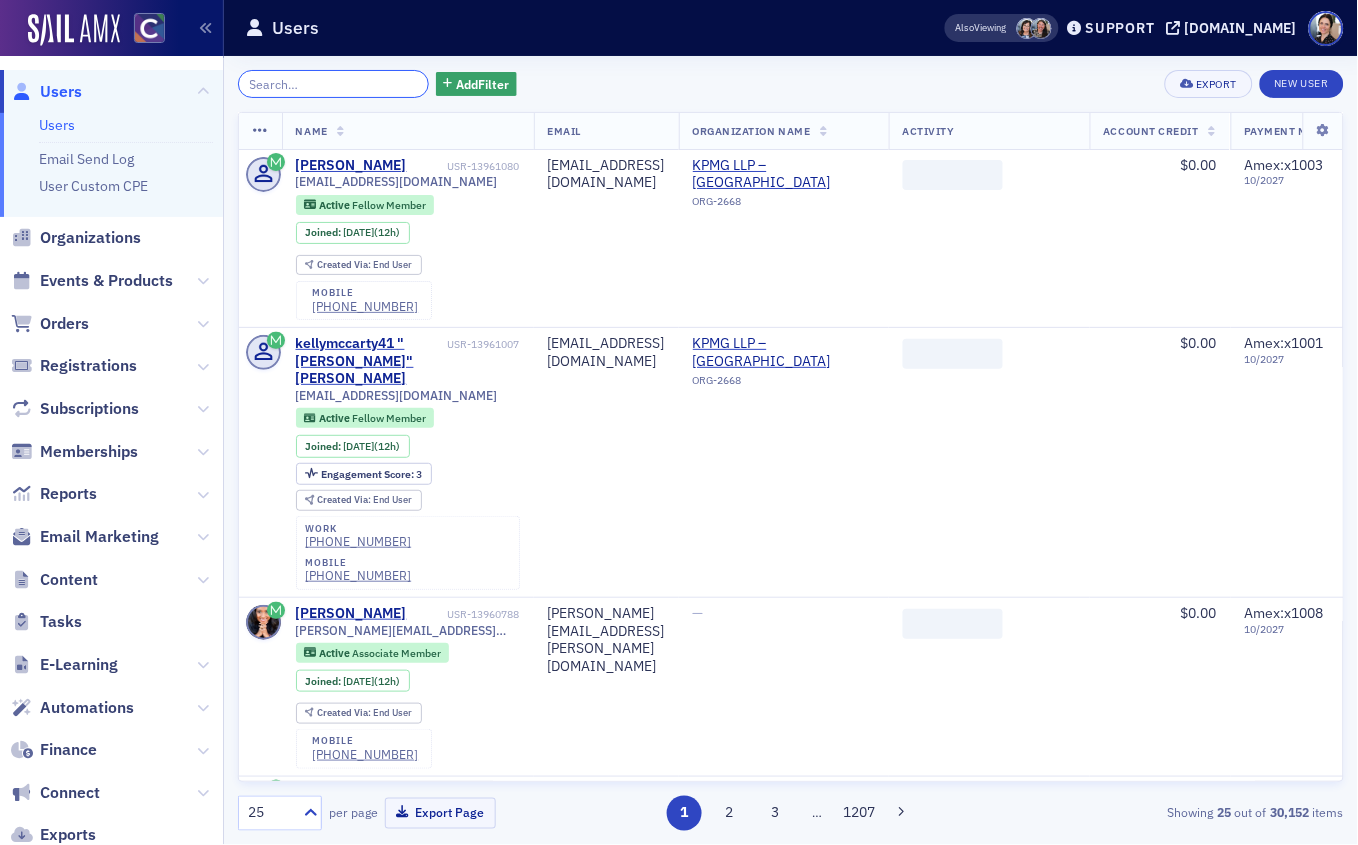 click 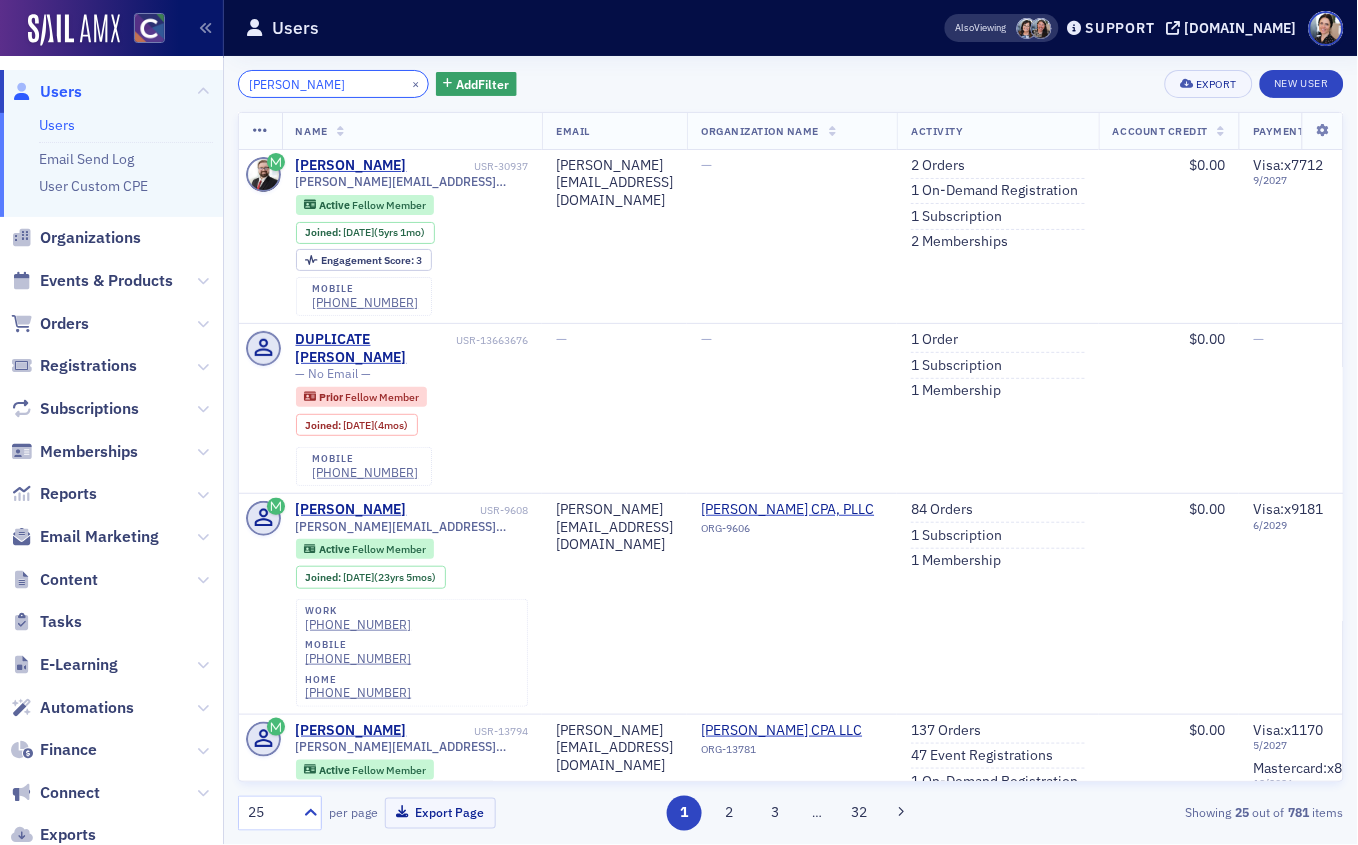 type on "[PERSON_NAME]" 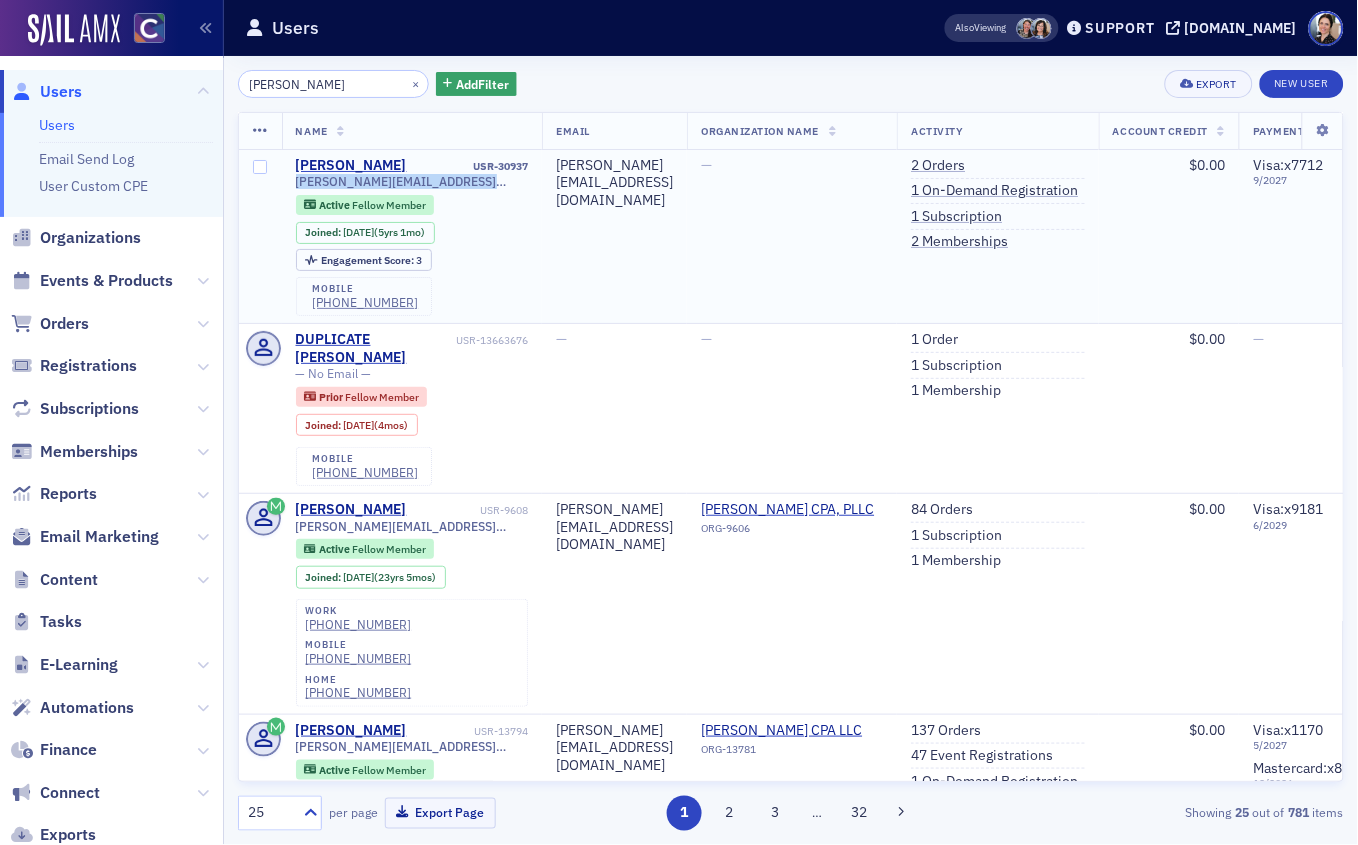 drag, startPoint x: 290, startPoint y: 187, endPoint x: 460, endPoint y: 182, distance: 170.07352 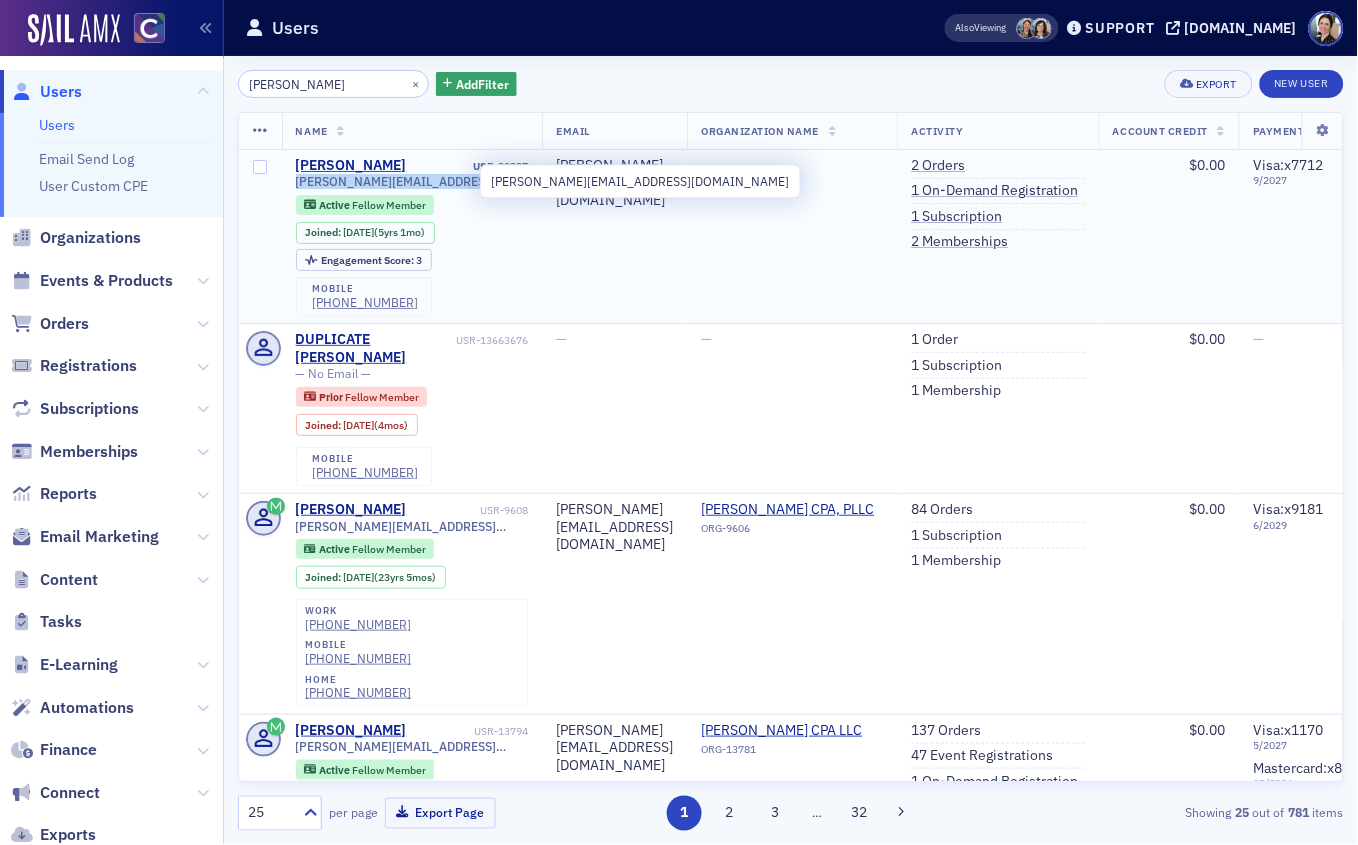 copy on "[PERSON_NAME][EMAIL_ADDRESS][DOMAIN_NAME]" 